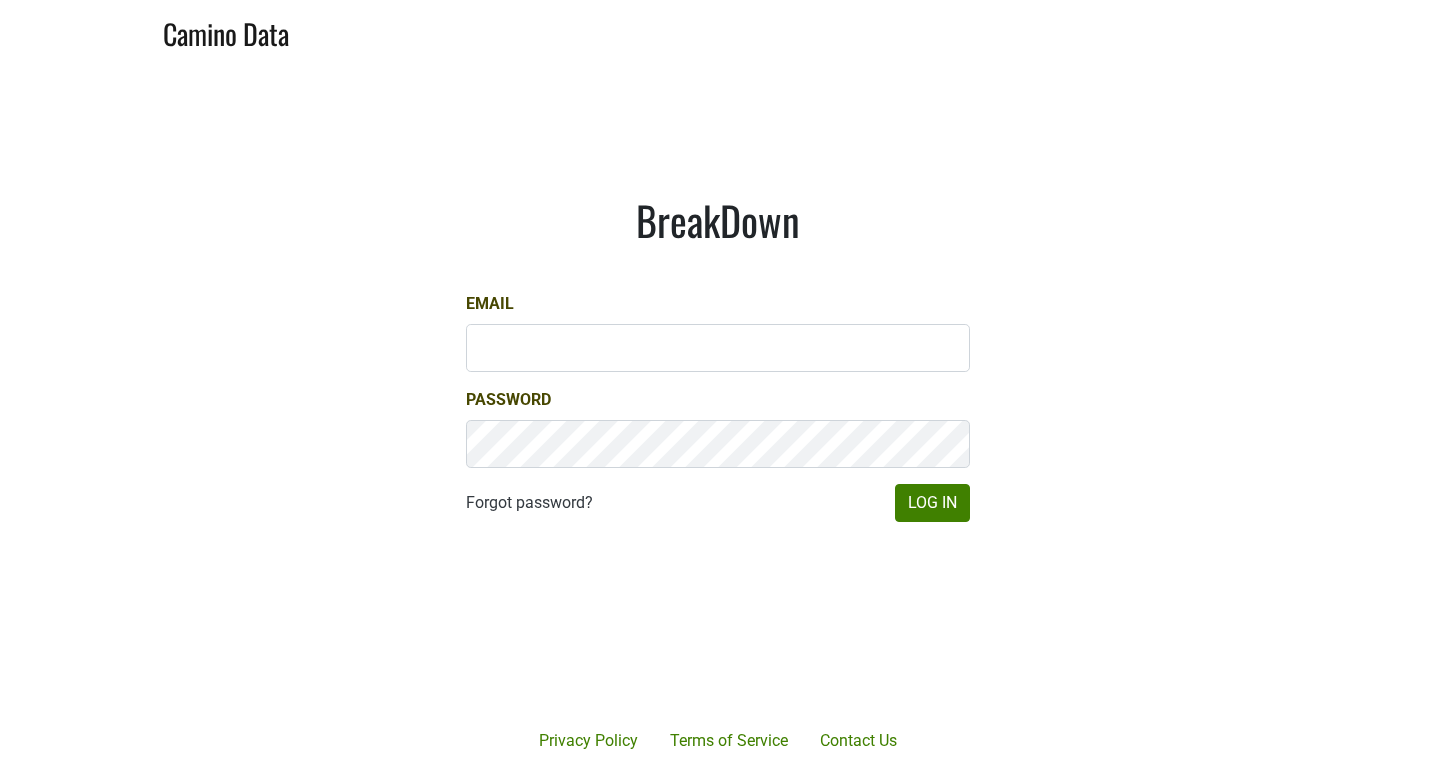 scroll, scrollTop: 0, scrollLeft: 0, axis: both 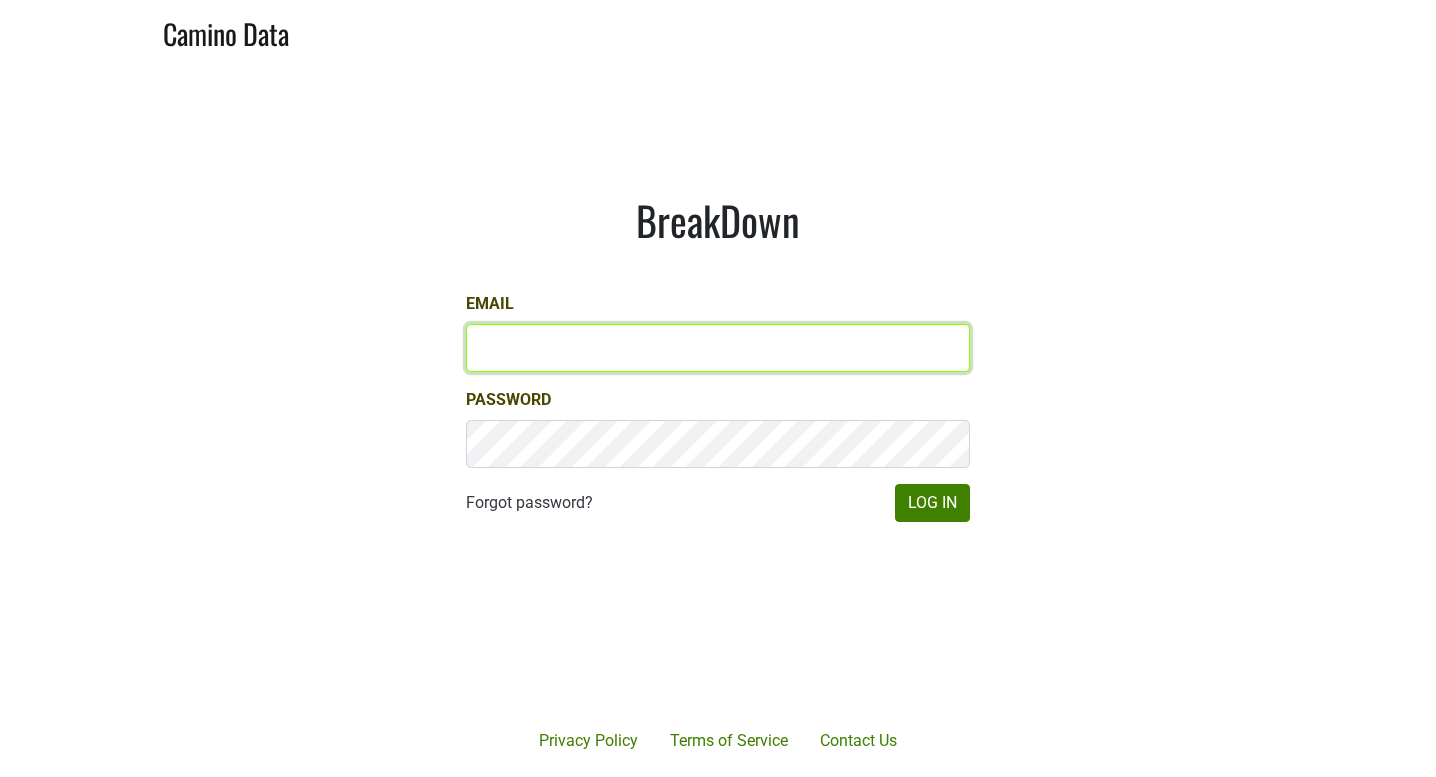 type on "victoria@mommenpop.com" 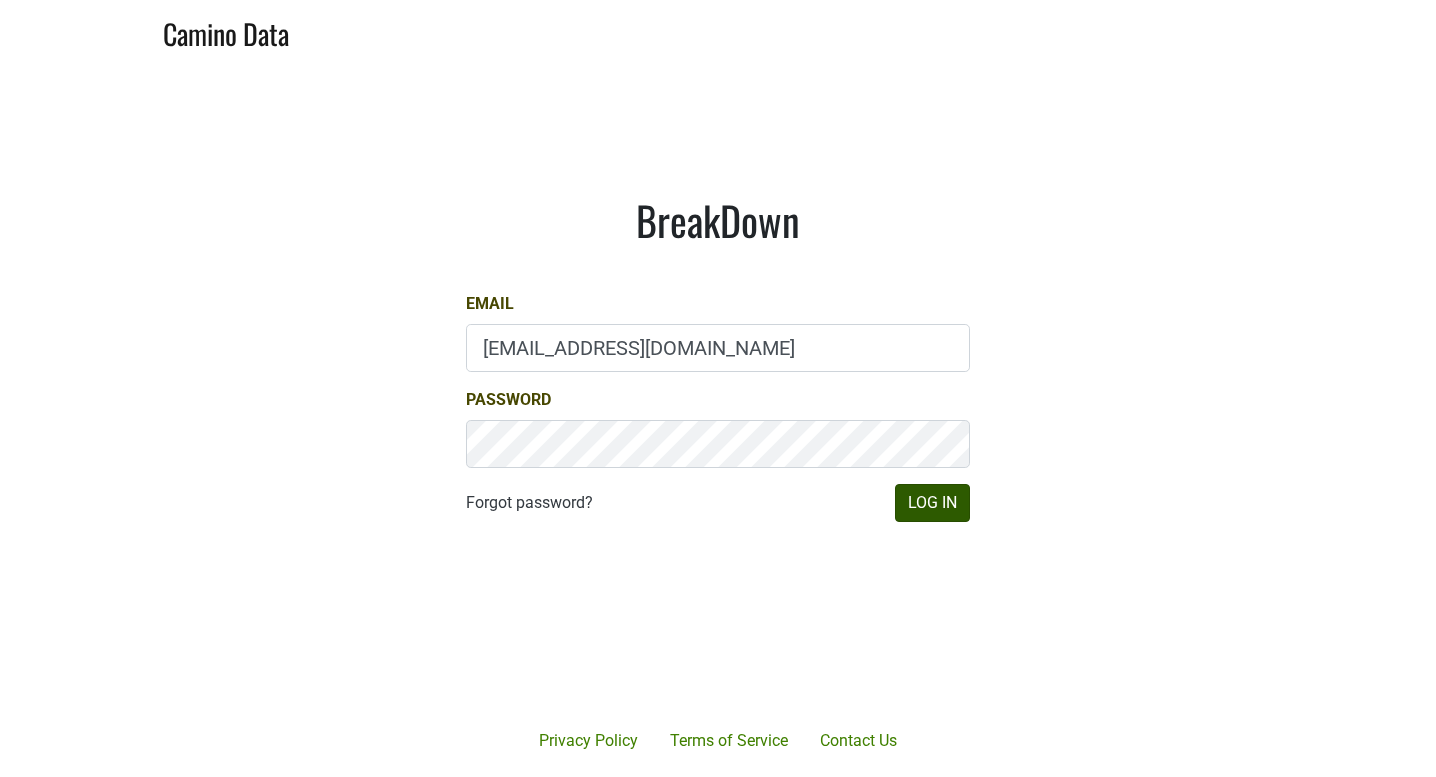 click on "Log In" at bounding box center (932, 503) 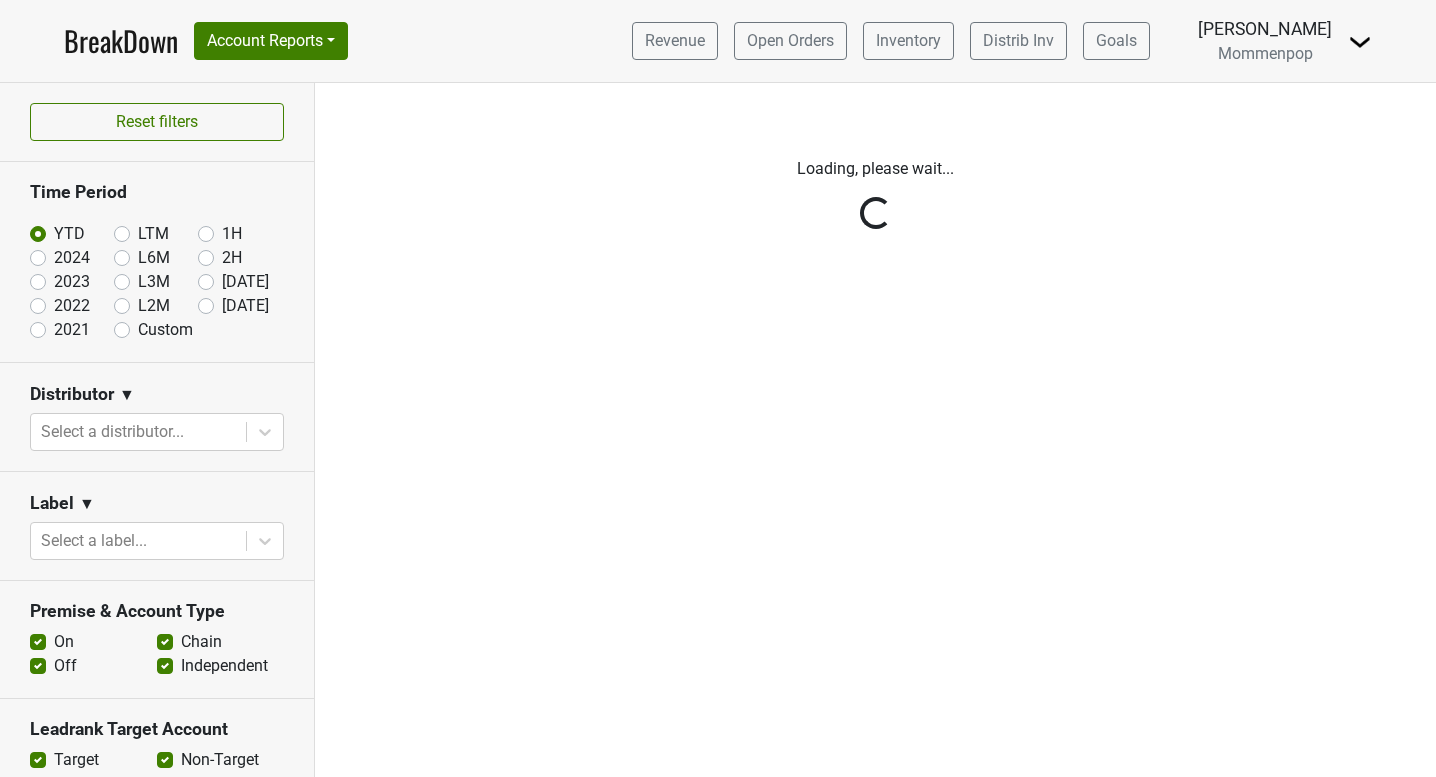 scroll, scrollTop: 0, scrollLeft: 0, axis: both 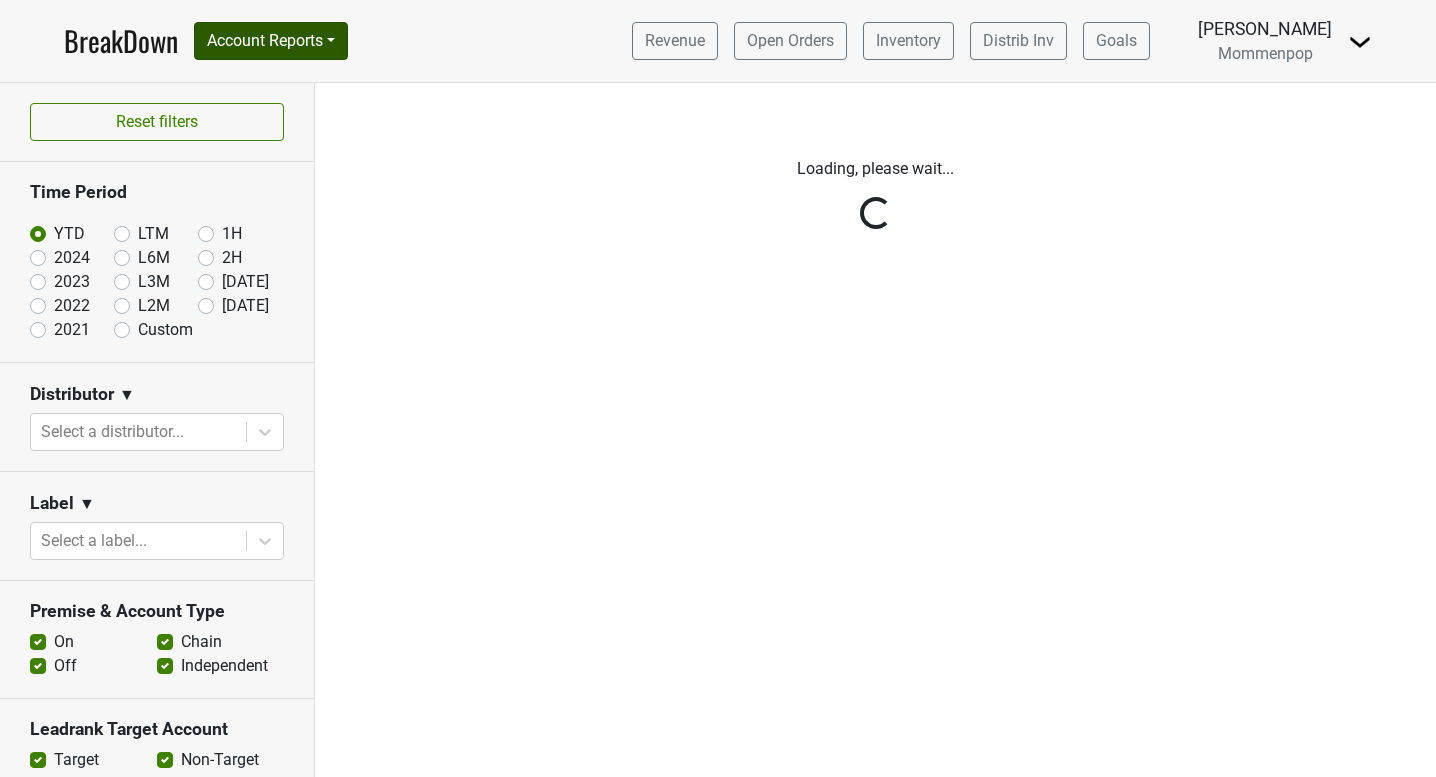 click on "Account Reports" at bounding box center (271, 41) 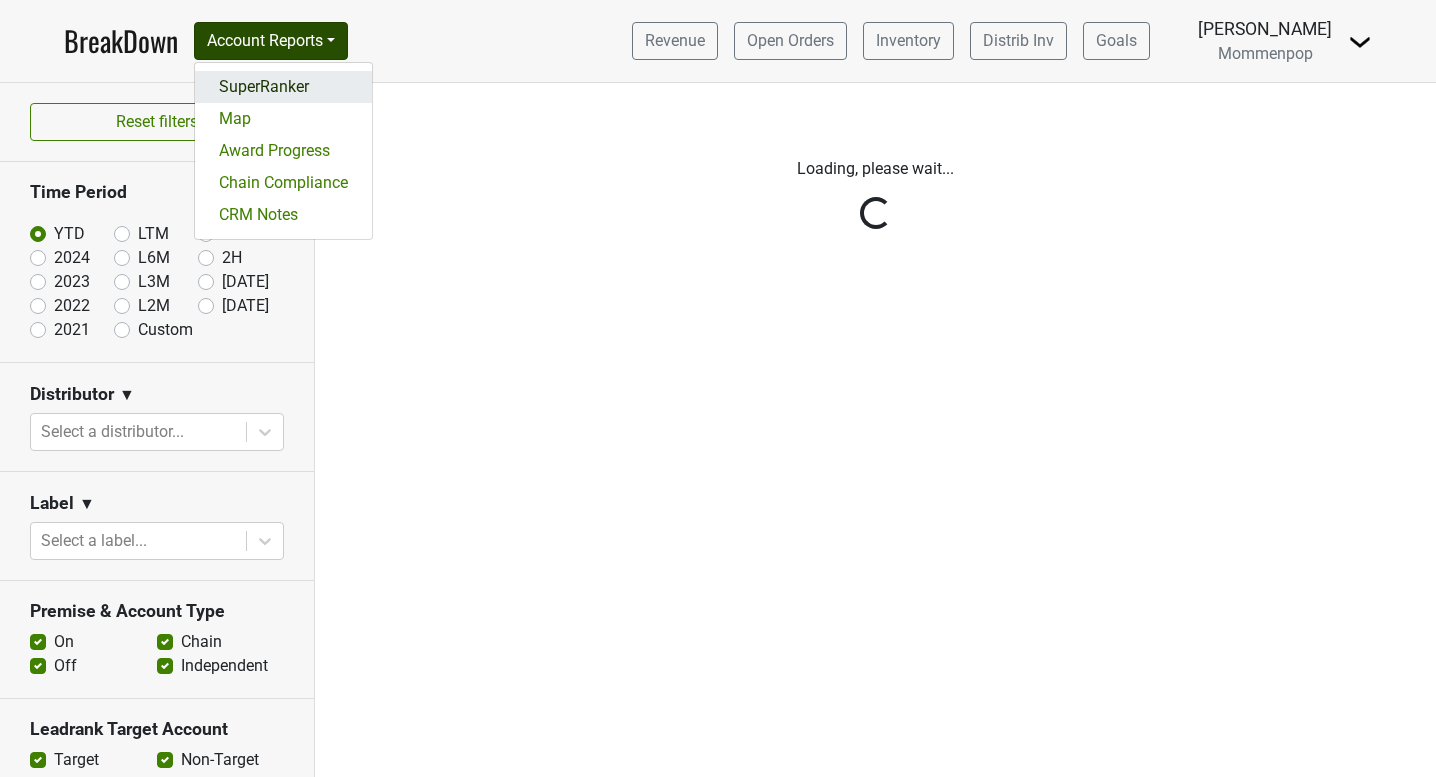 click on "SuperRanker" at bounding box center [283, 87] 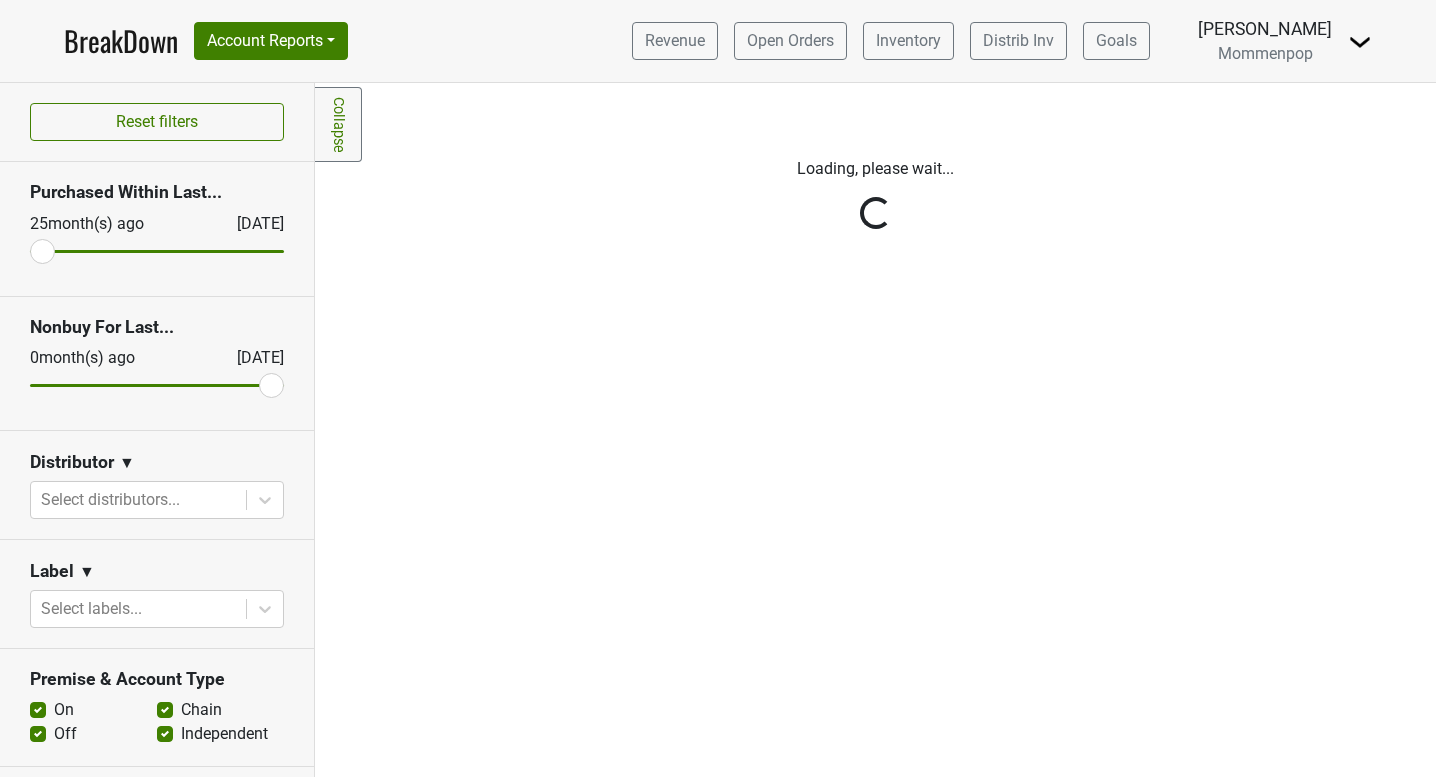 scroll, scrollTop: 0, scrollLeft: 0, axis: both 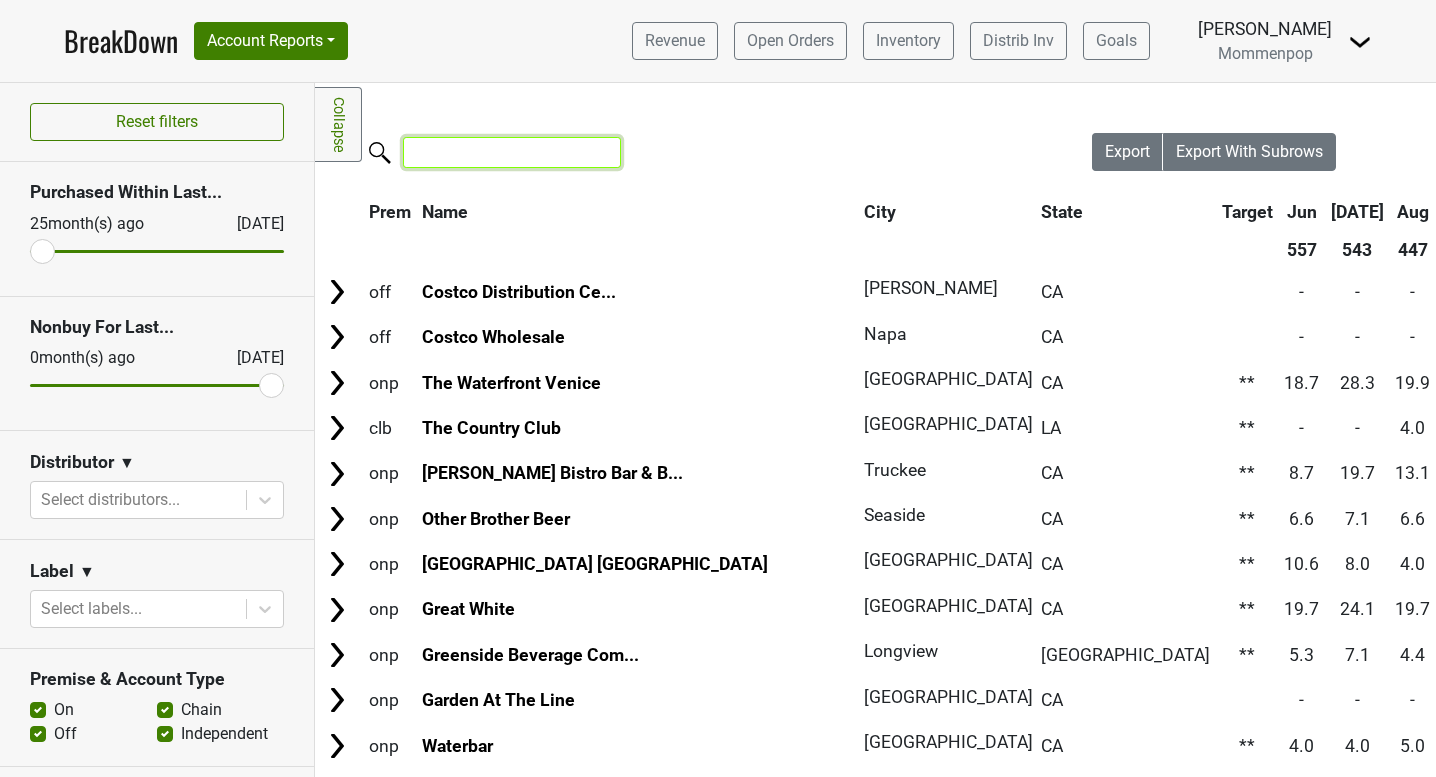 click at bounding box center (512, 152) 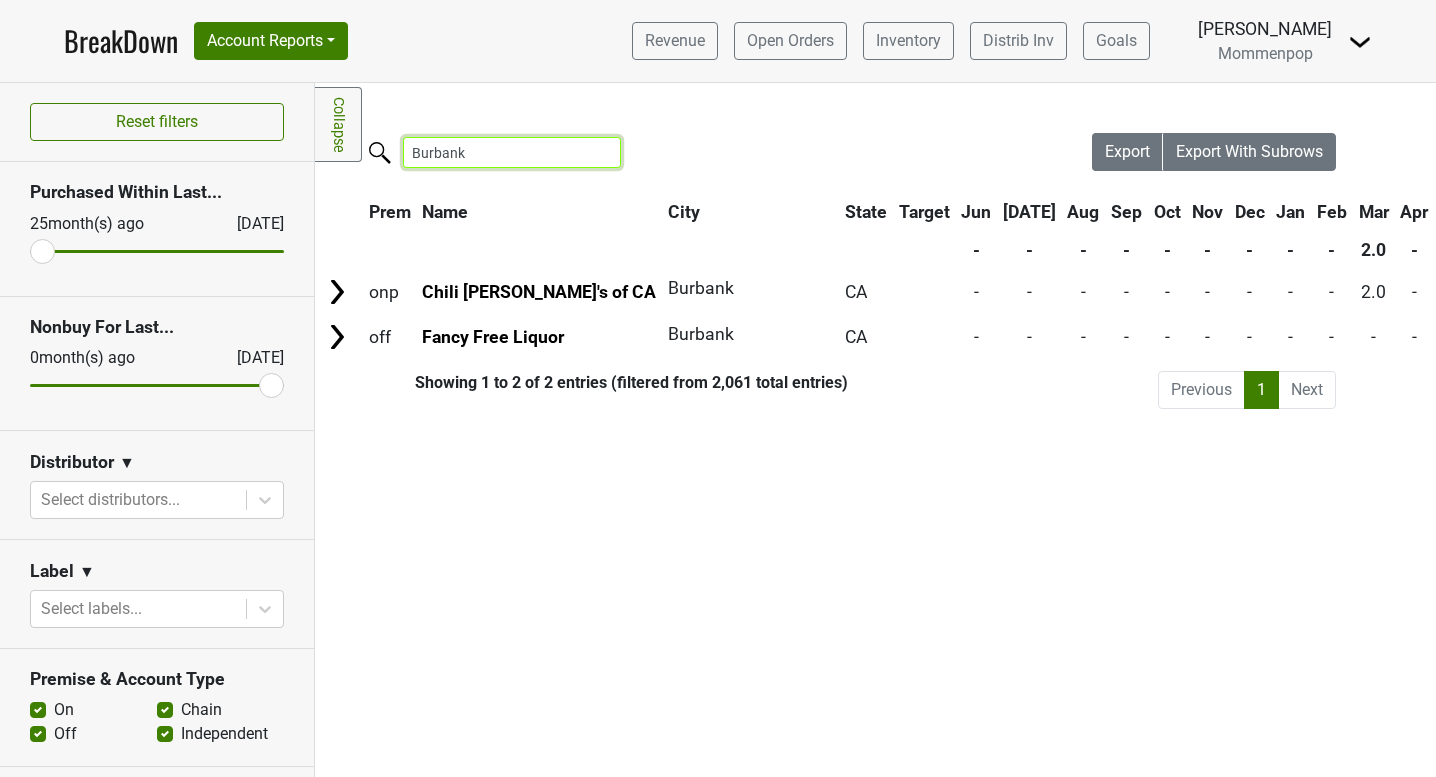 scroll, scrollTop: 0, scrollLeft: 1, axis: horizontal 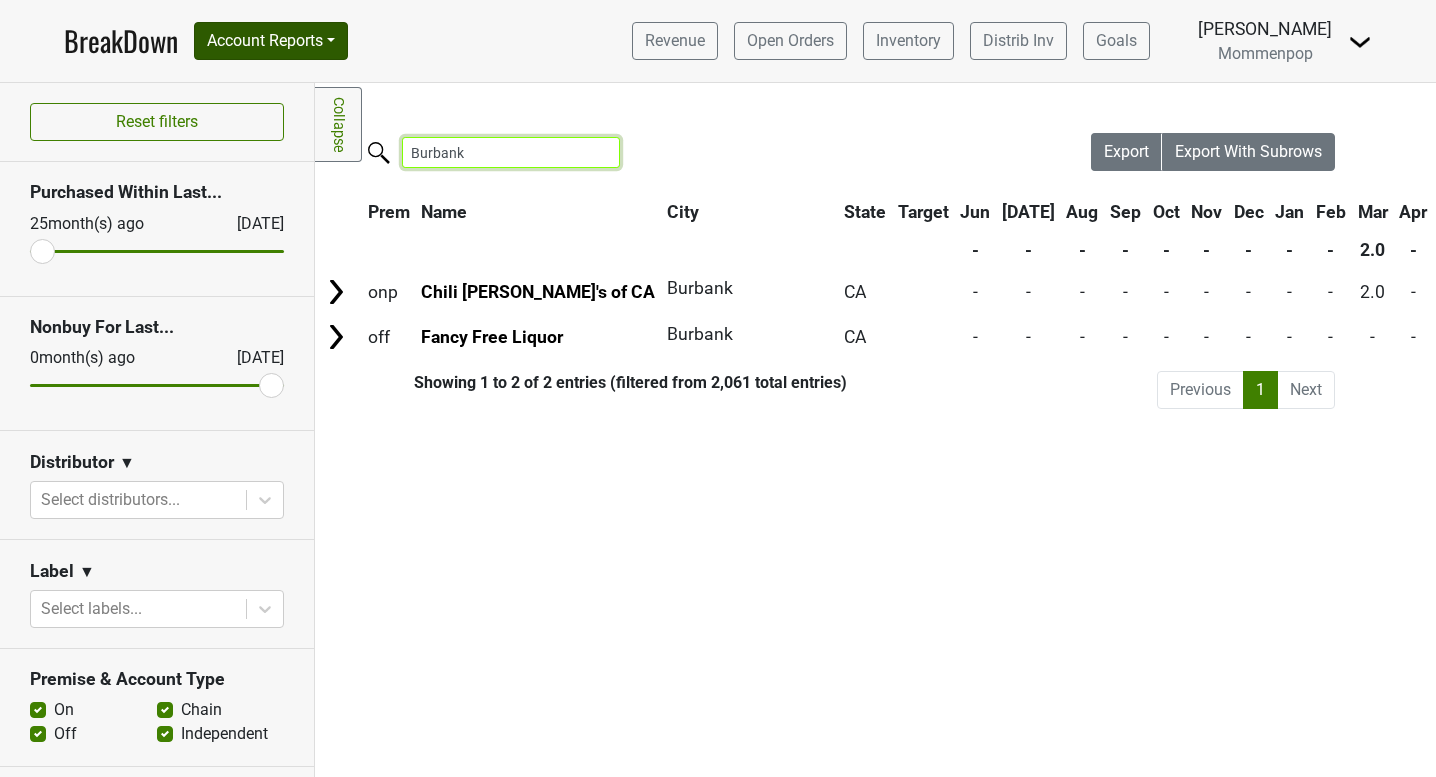 type on "Burbank" 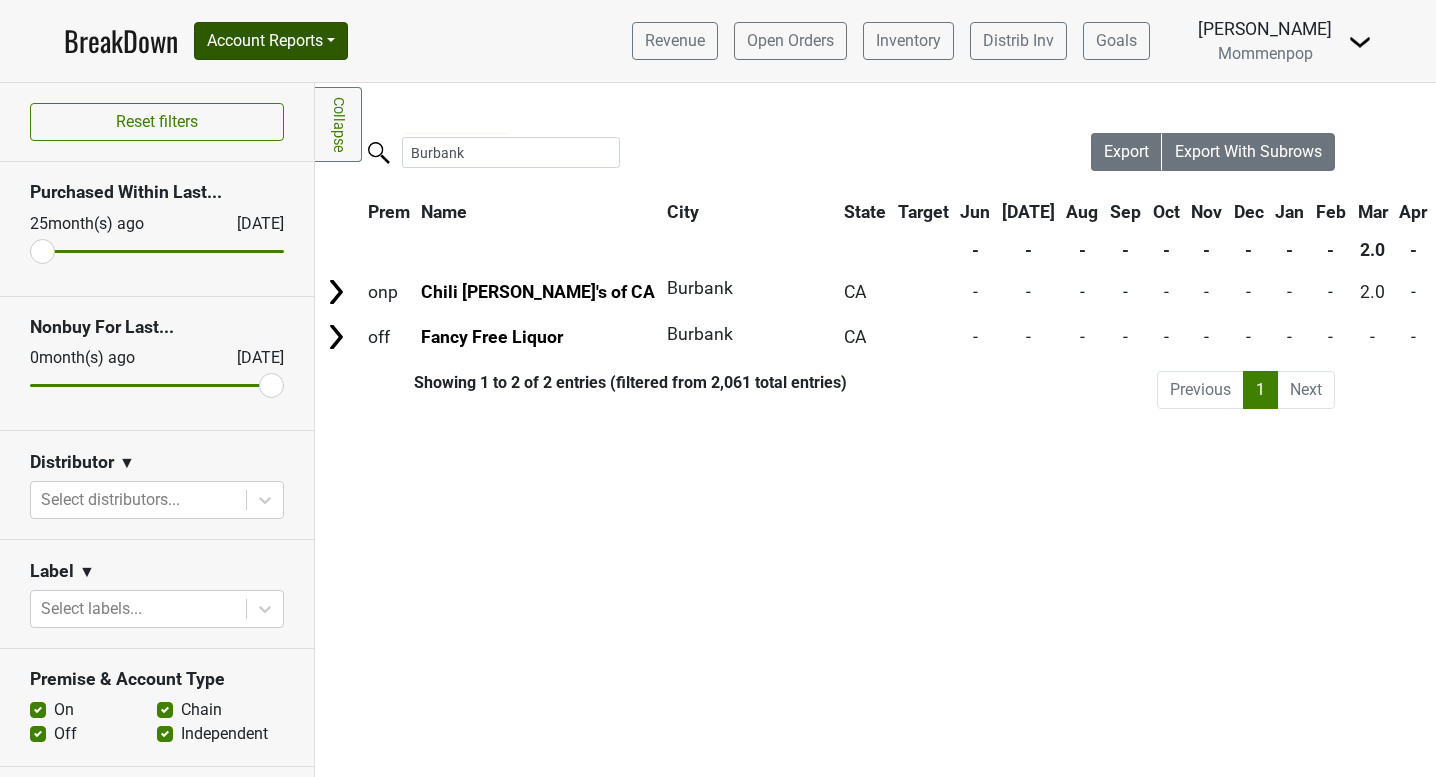 click on "Account Reports" at bounding box center [271, 41] 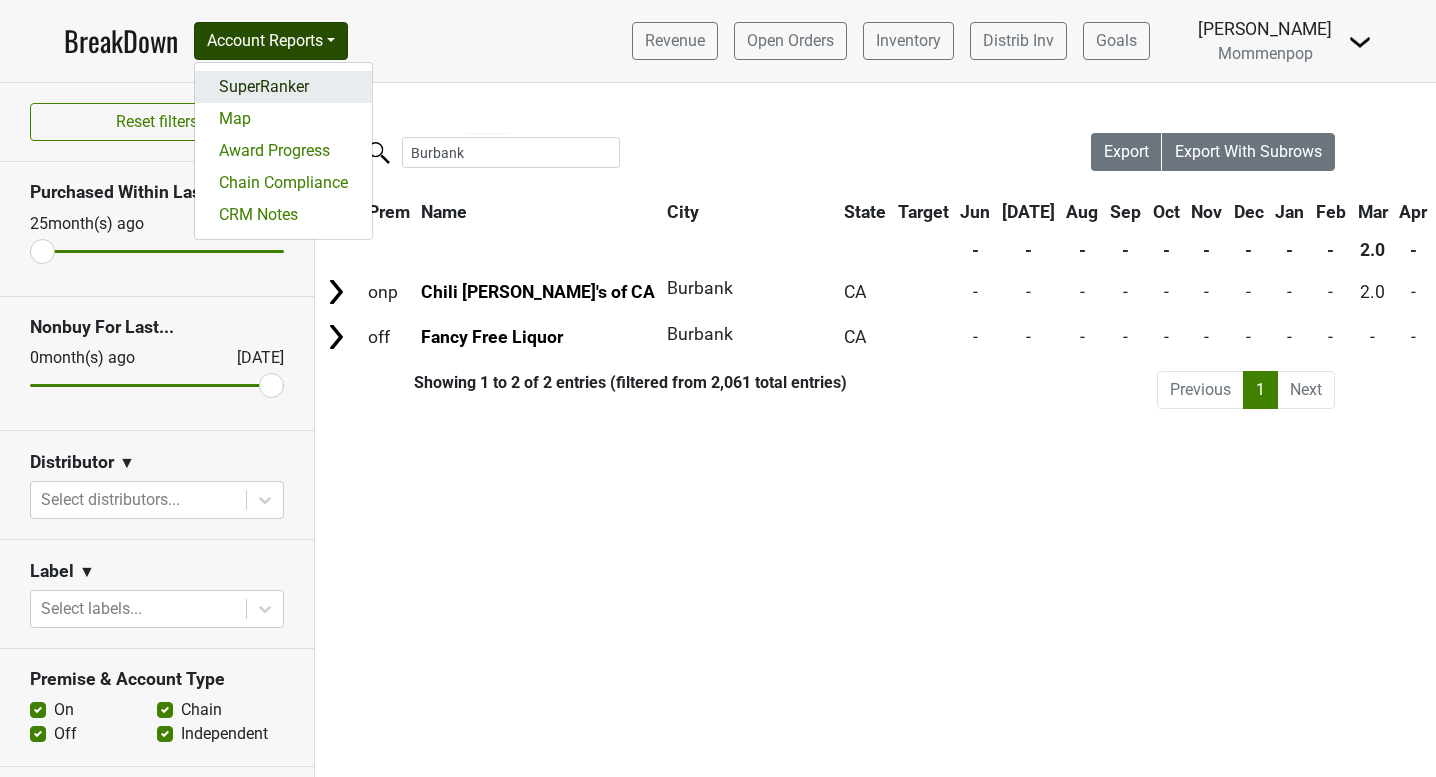 click on "SuperRanker" at bounding box center [283, 87] 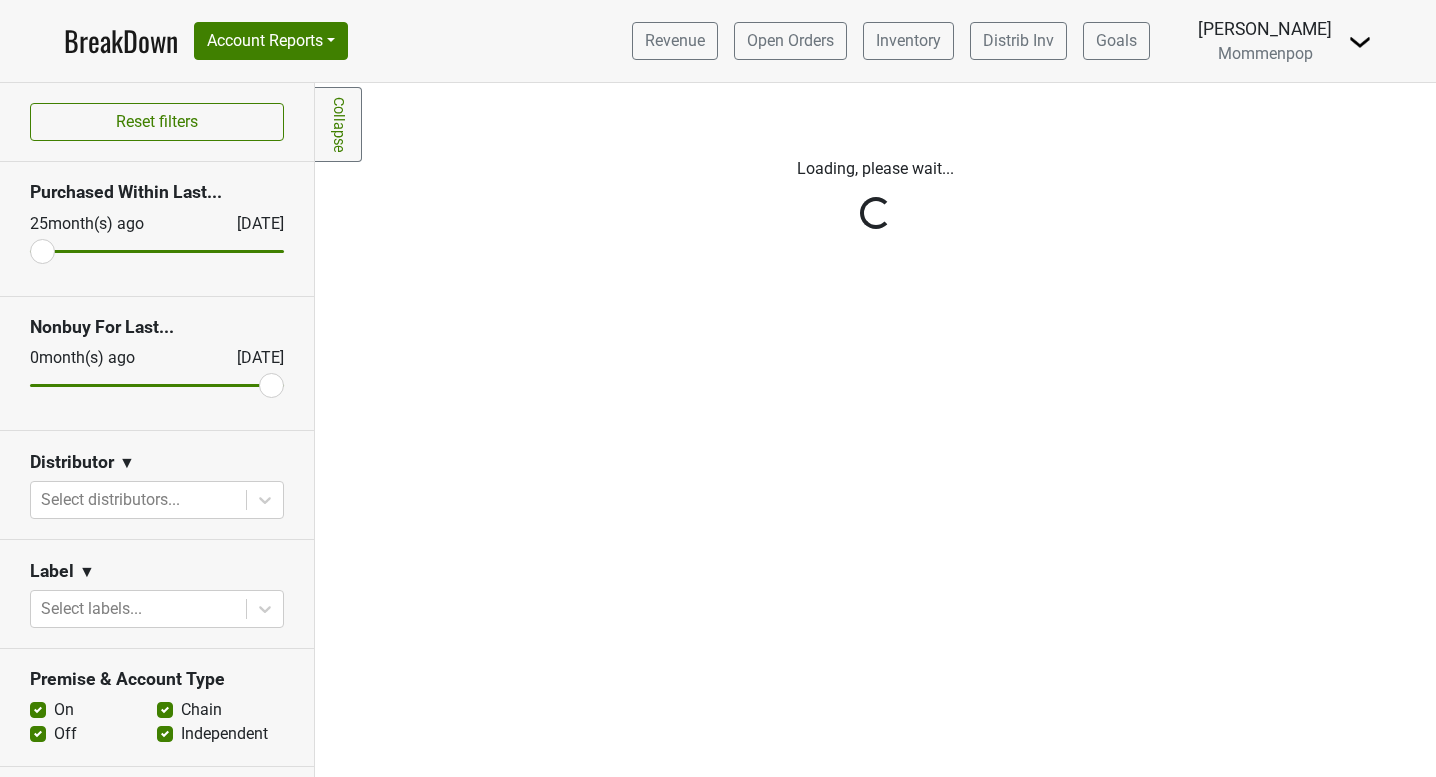 scroll, scrollTop: 0, scrollLeft: 0, axis: both 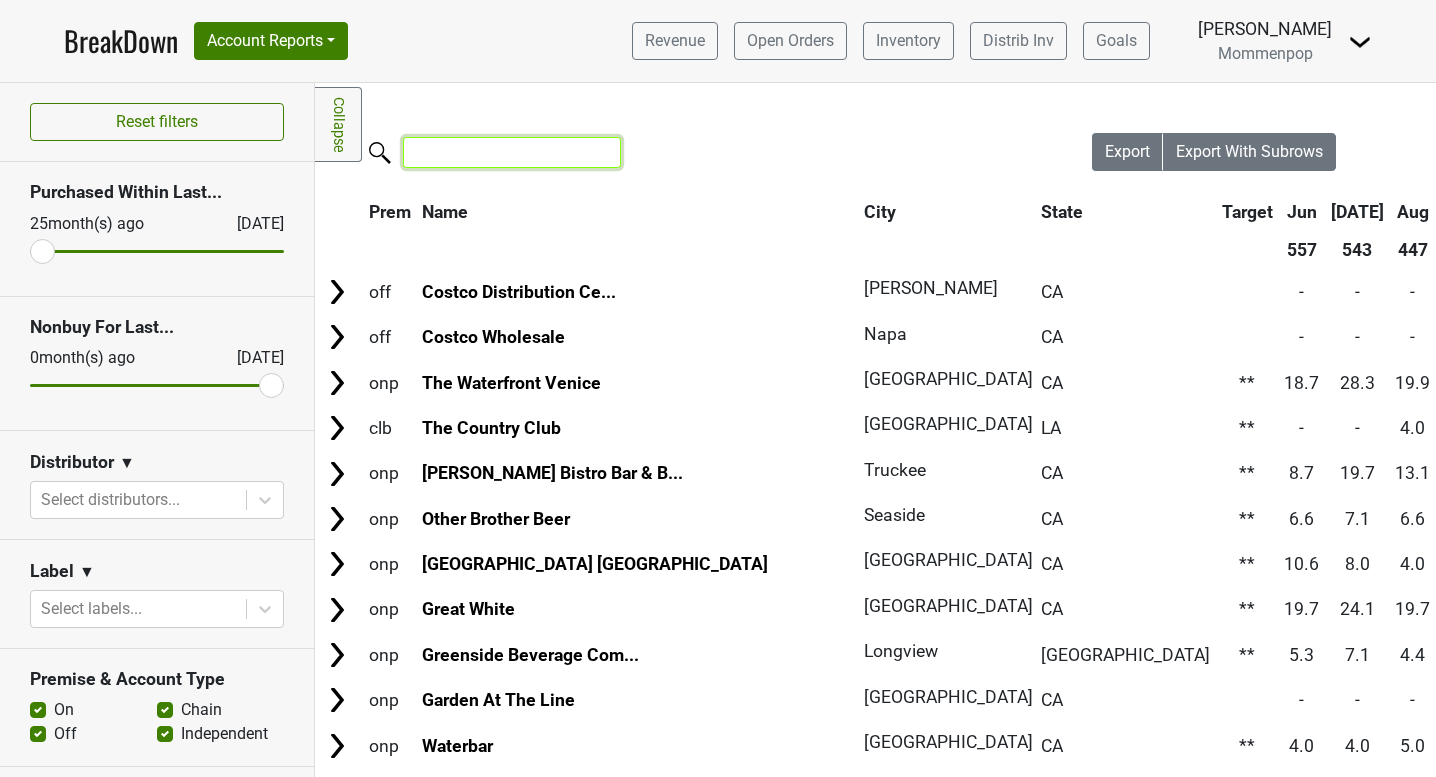 click at bounding box center [512, 152] 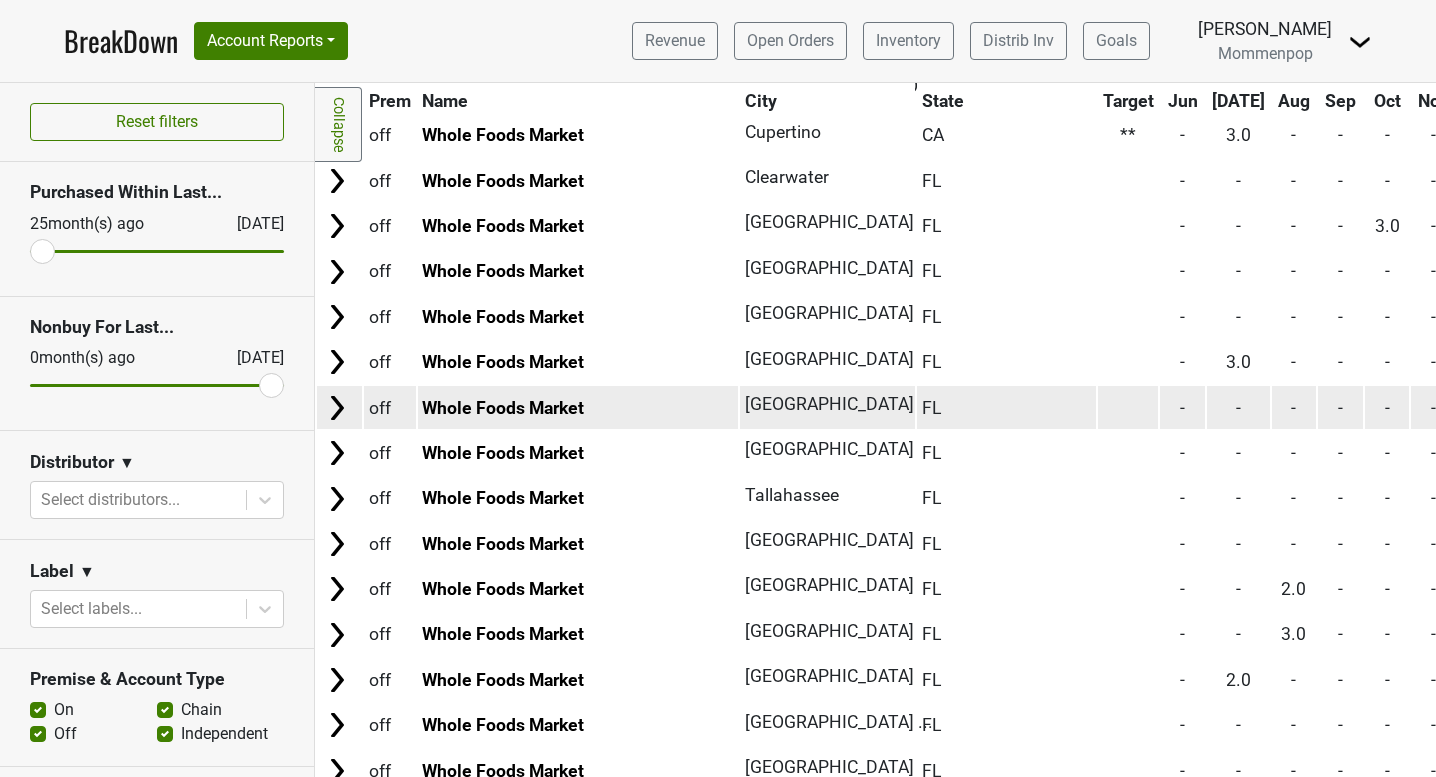 scroll, scrollTop: 3244, scrollLeft: 0, axis: vertical 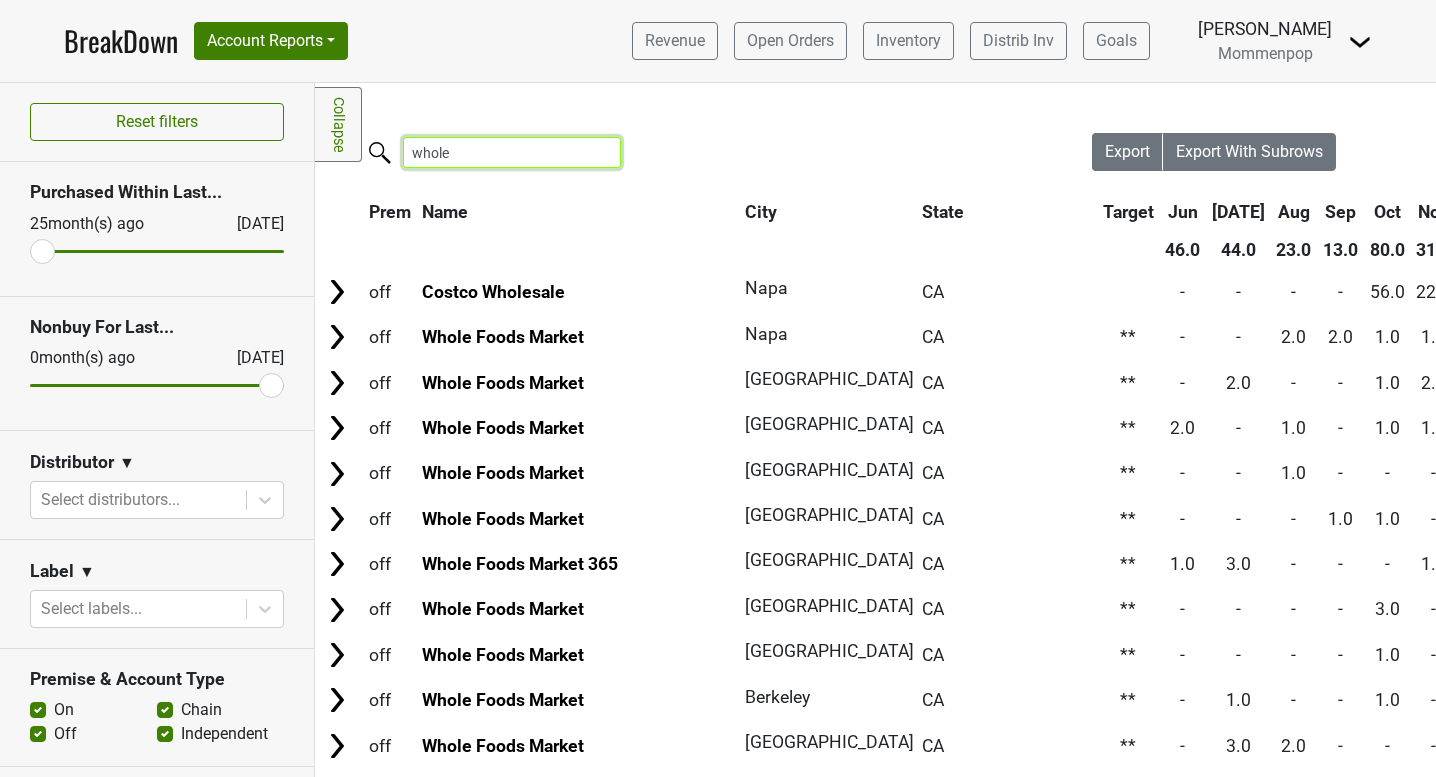 click on "whole" at bounding box center [512, 152] 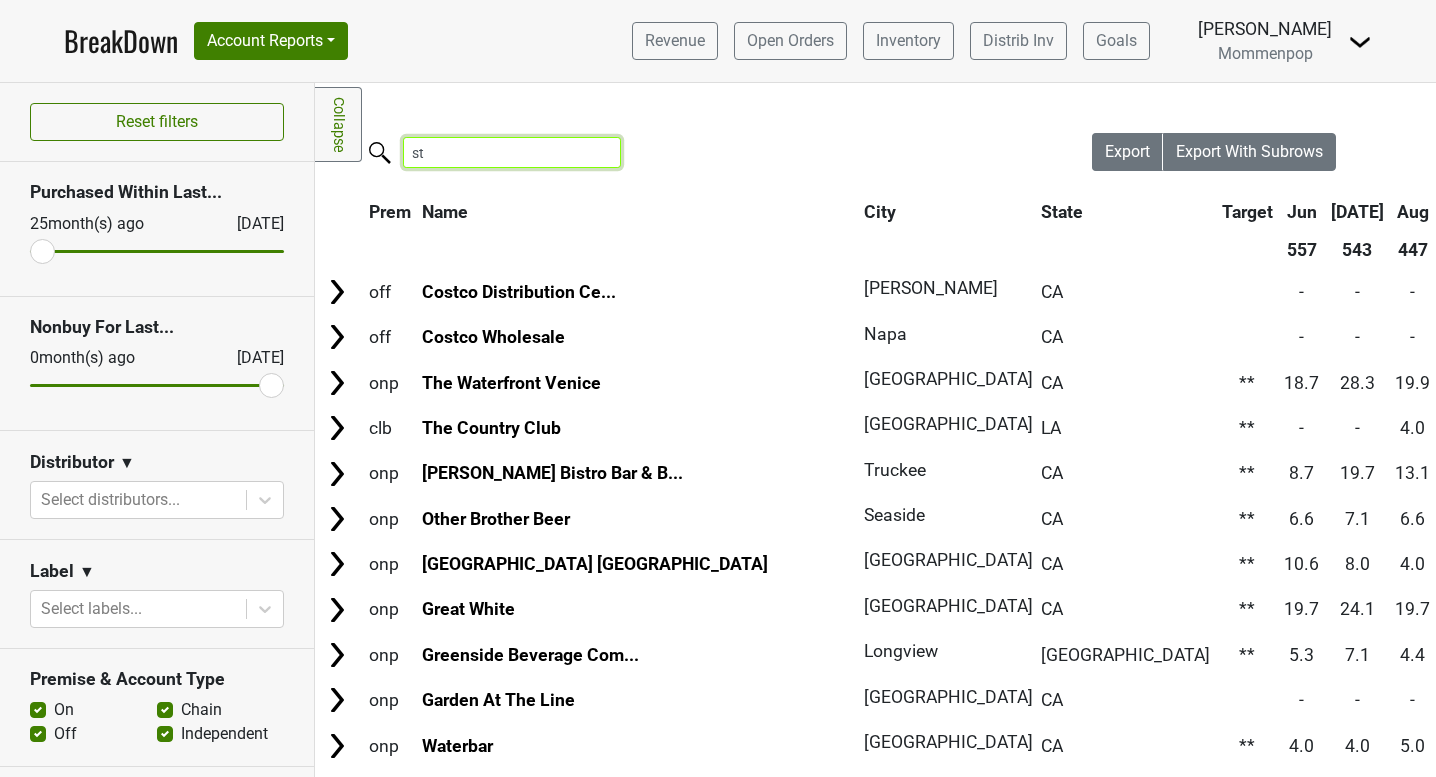 type on "s" 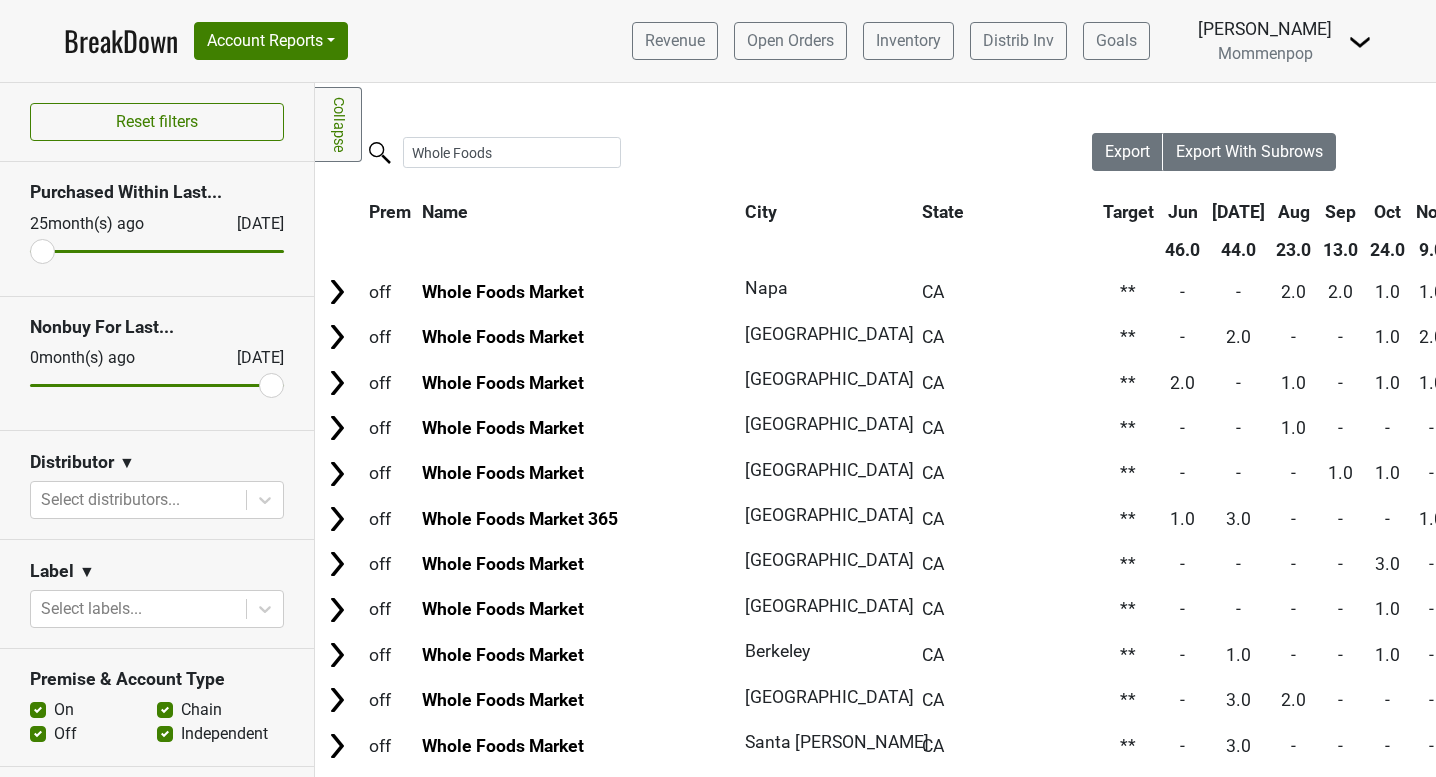 drag, startPoint x: 566, startPoint y: 153, endPoint x: 721, endPoint y: 370, distance: 266.6721 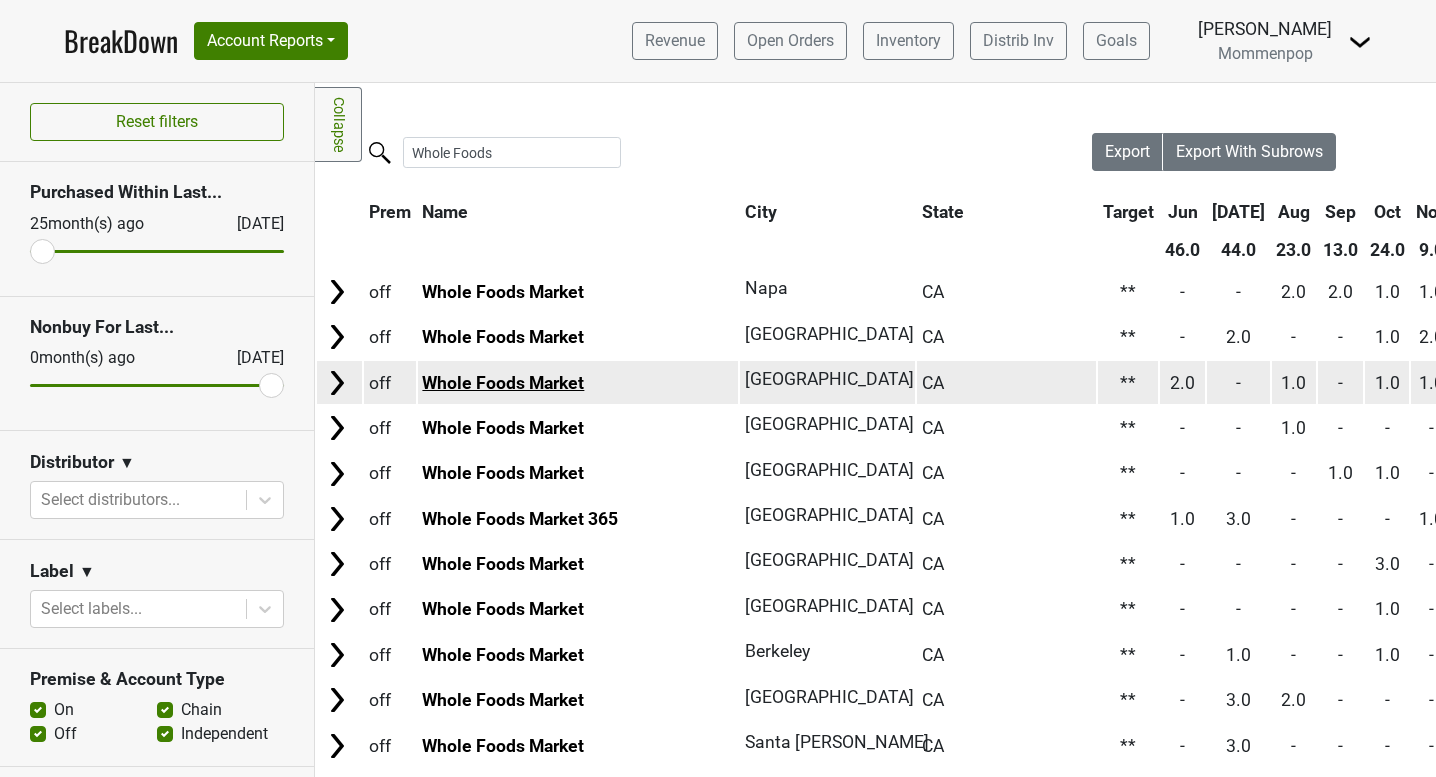 click on "Whole Foods Market" at bounding box center (503, 383) 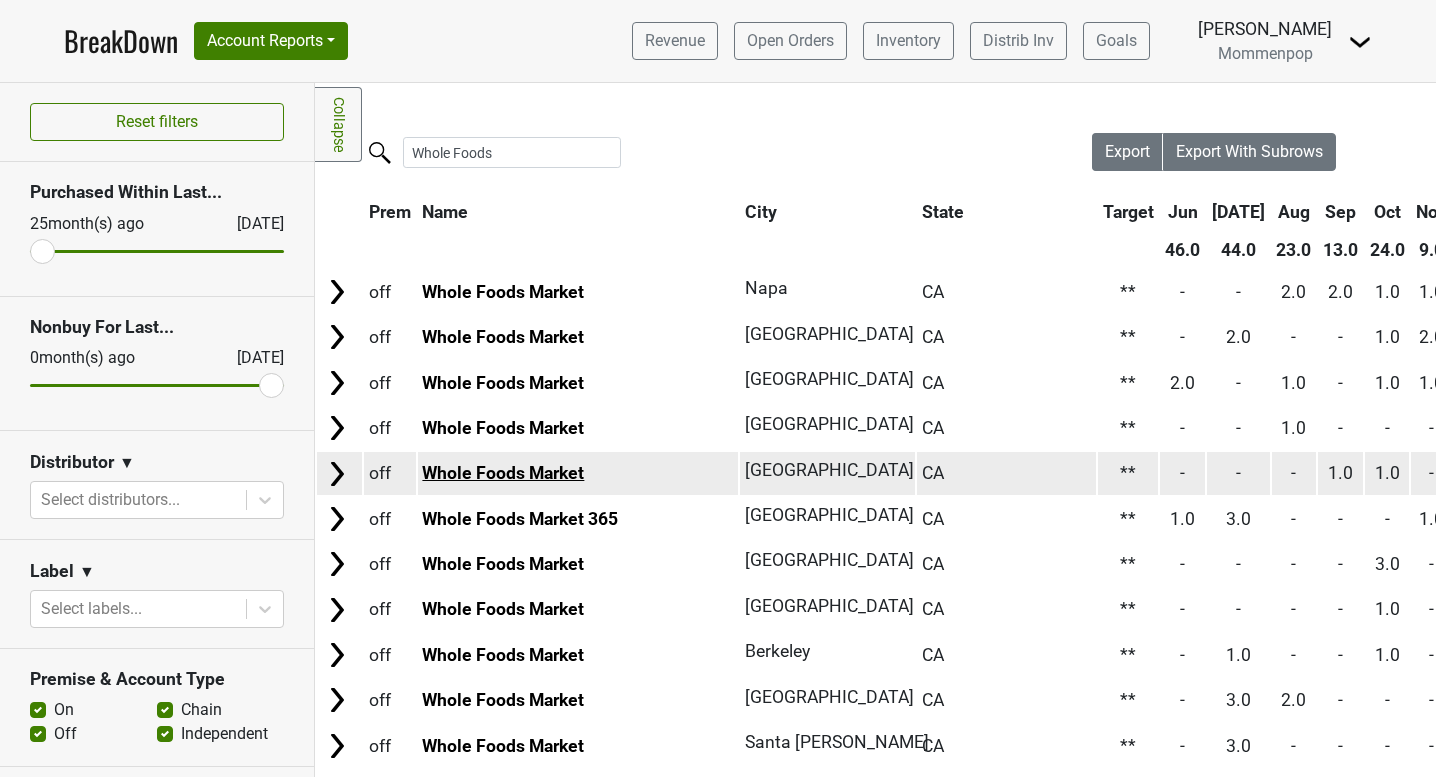 click on "Whole Foods Market" at bounding box center [503, 473] 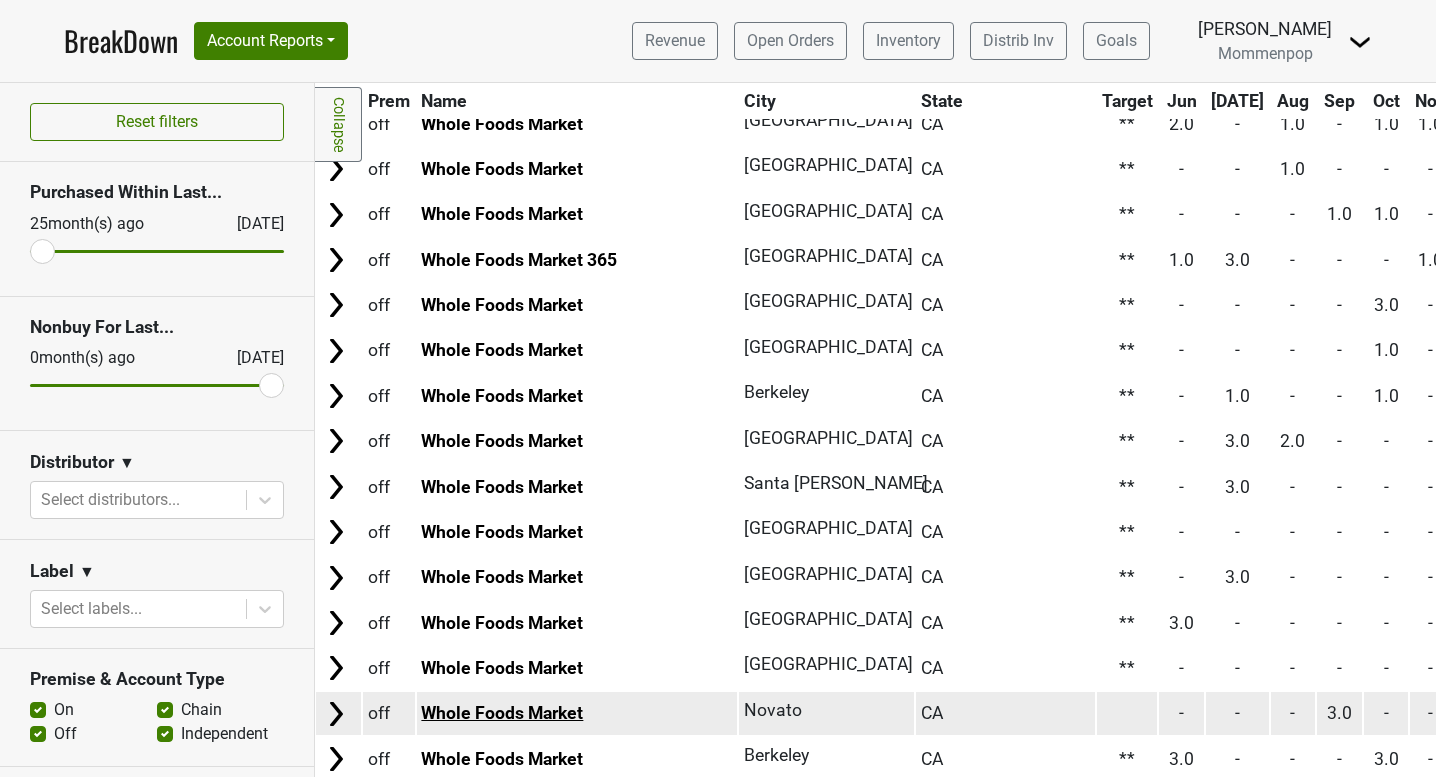 scroll, scrollTop: 264, scrollLeft: 1, axis: both 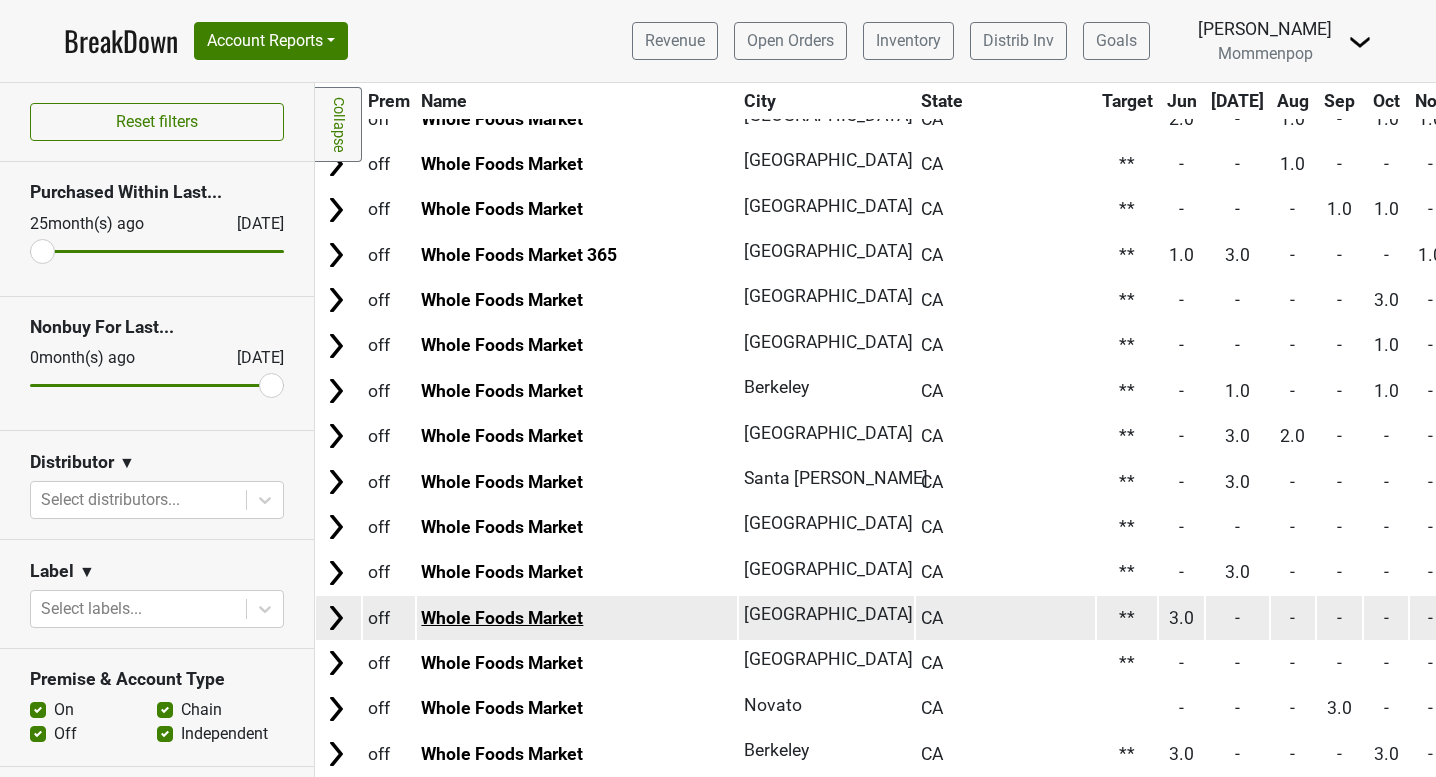 click on "Whole Foods Market" at bounding box center [502, 618] 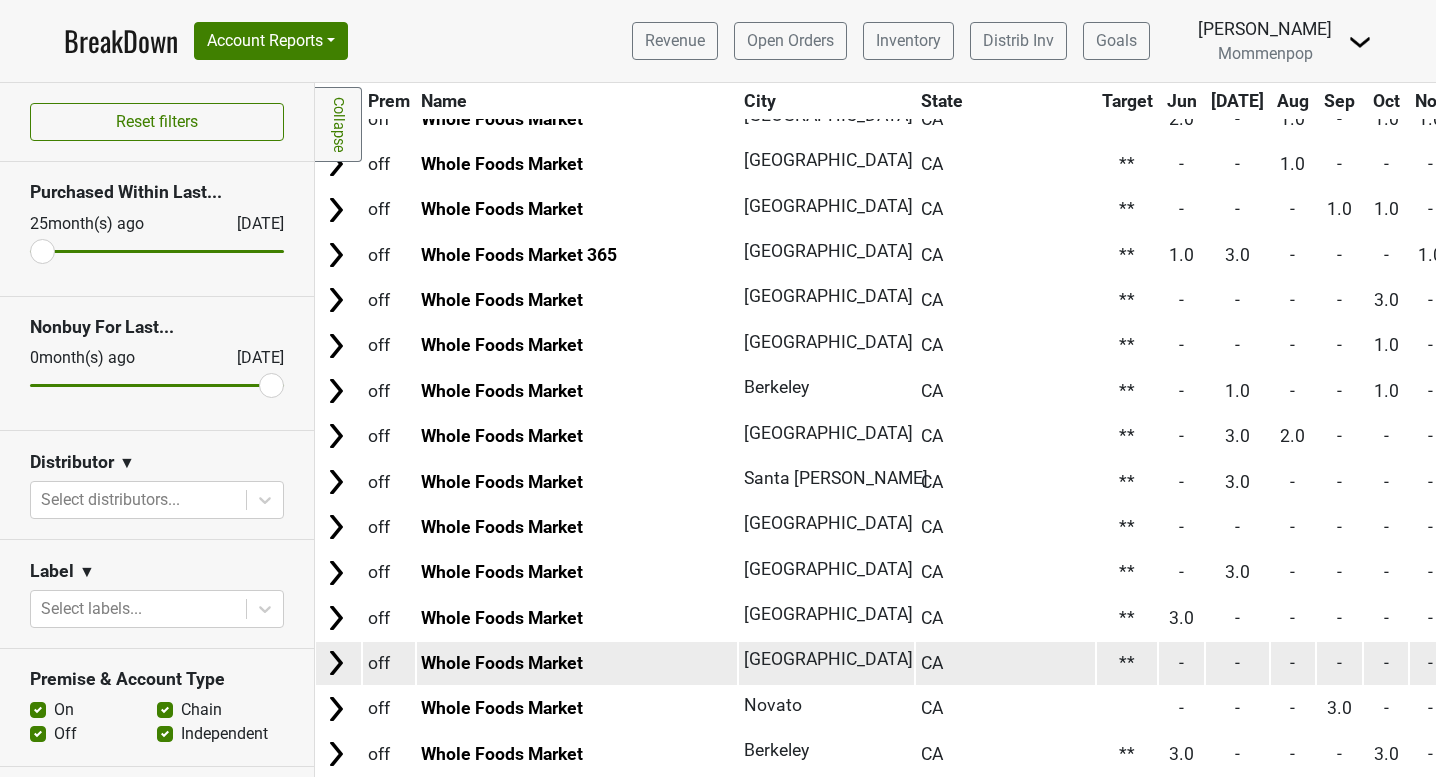 click on "Whole Foods Market" at bounding box center (577, 663) 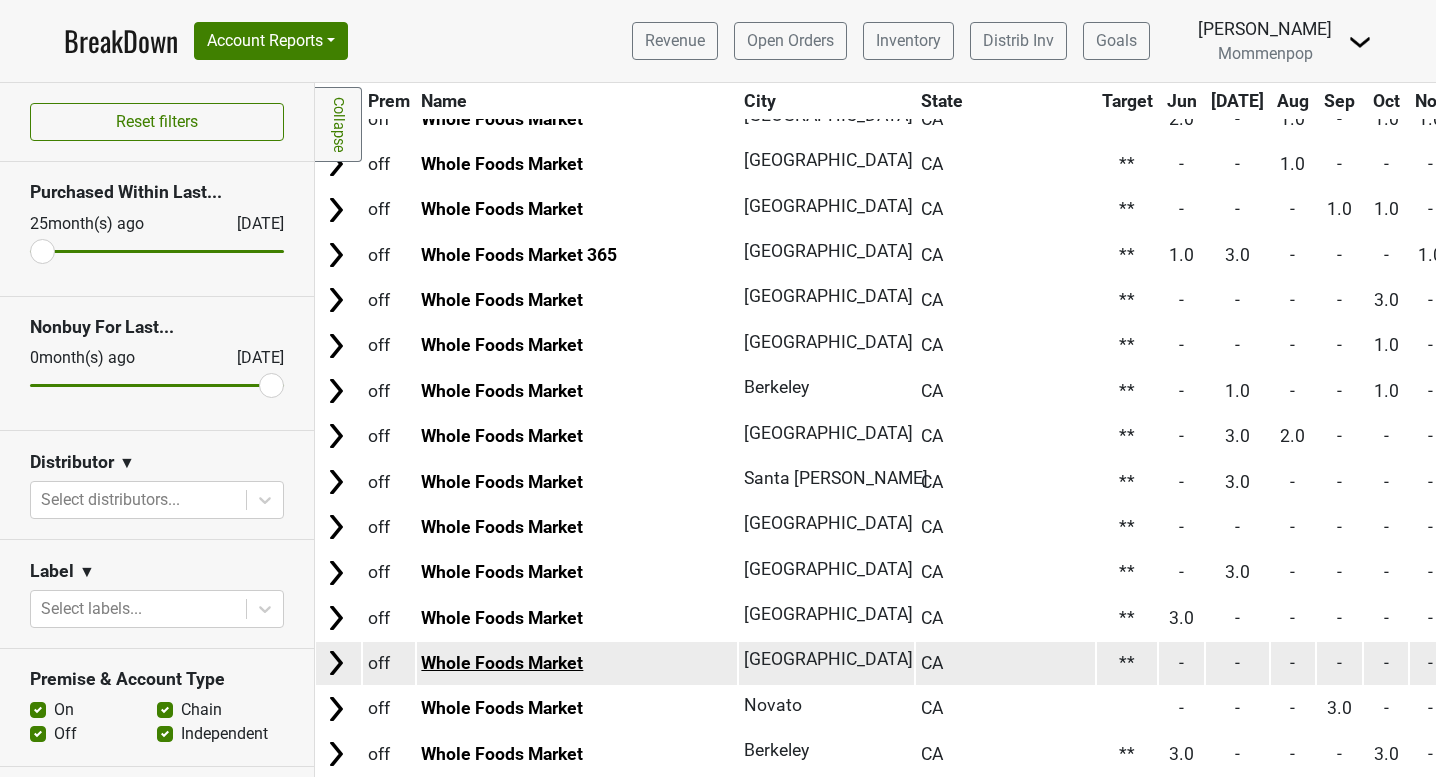 click on "Whole Foods Market" at bounding box center (502, 663) 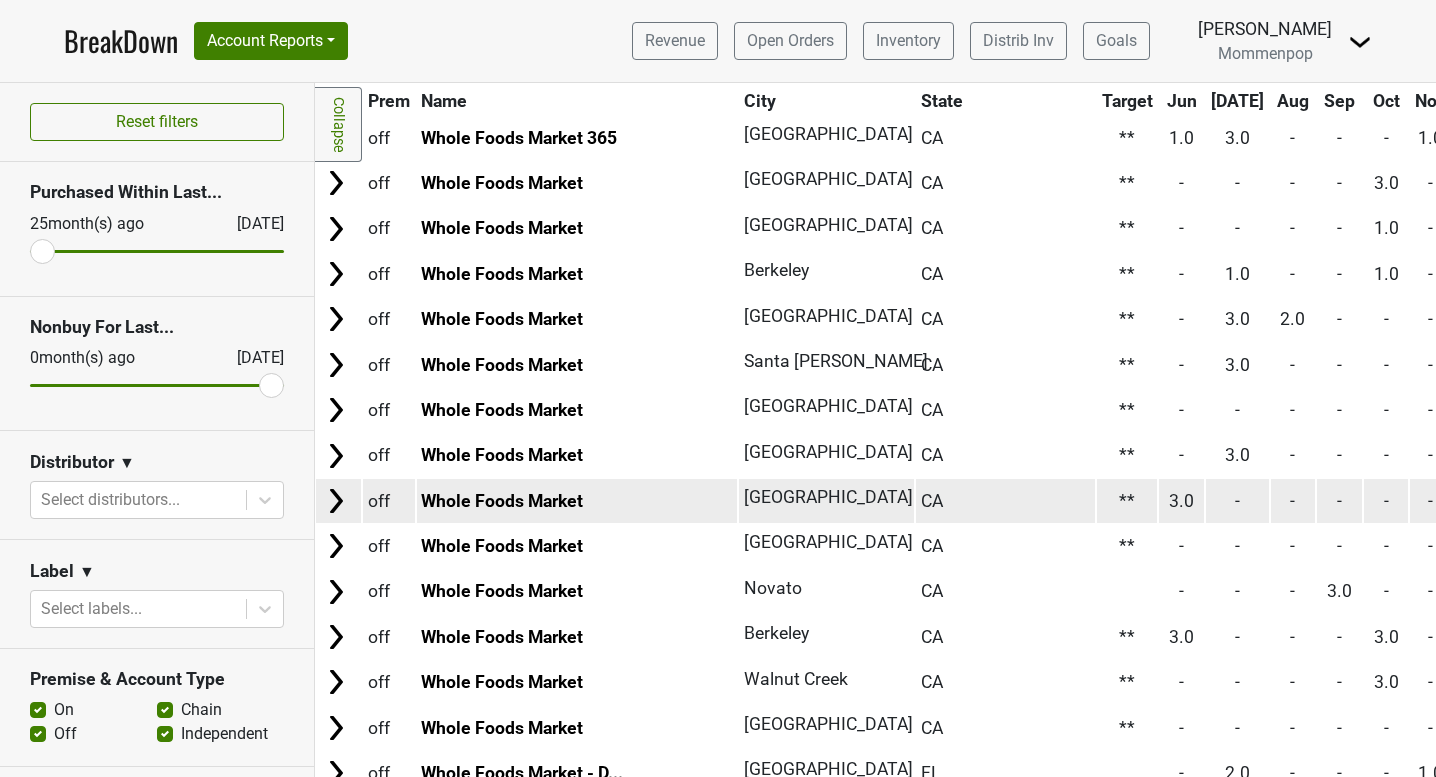 scroll, scrollTop: 393, scrollLeft: 1, axis: both 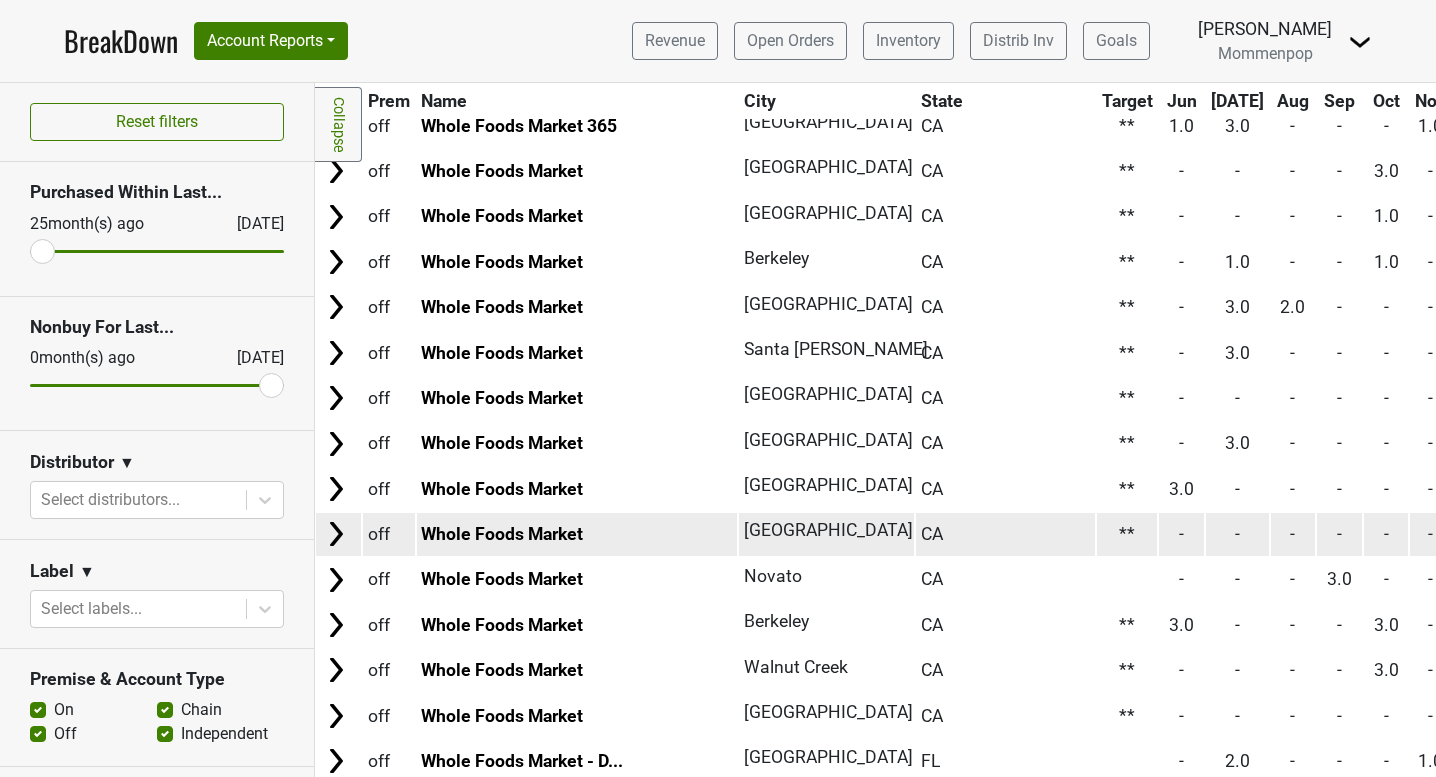 click on "Whole Foods Market" at bounding box center (577, 534) 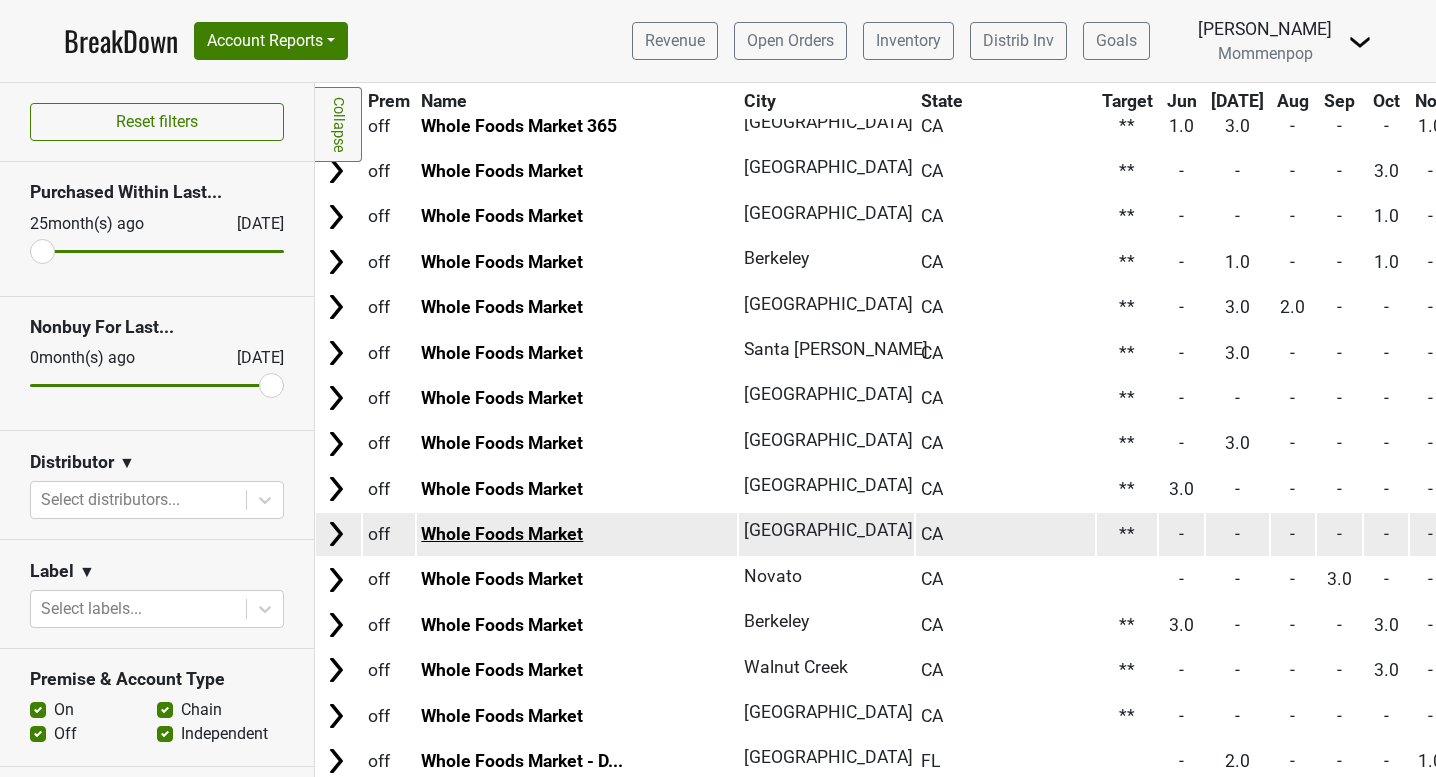 click on "Whole Foods Market" at bounding box center (502, 534) 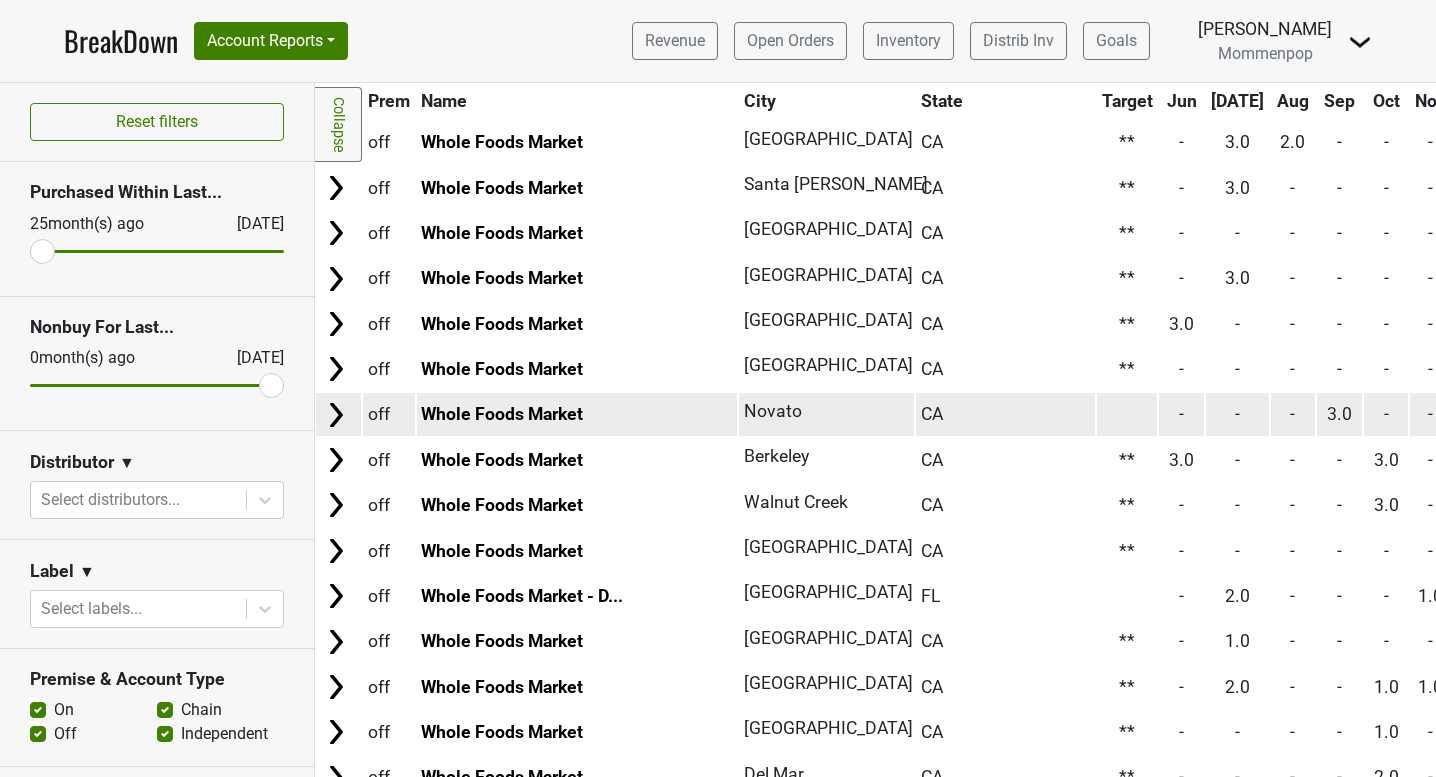 scroll, scrollTop: 581, scrollLeft: 1, axis: both 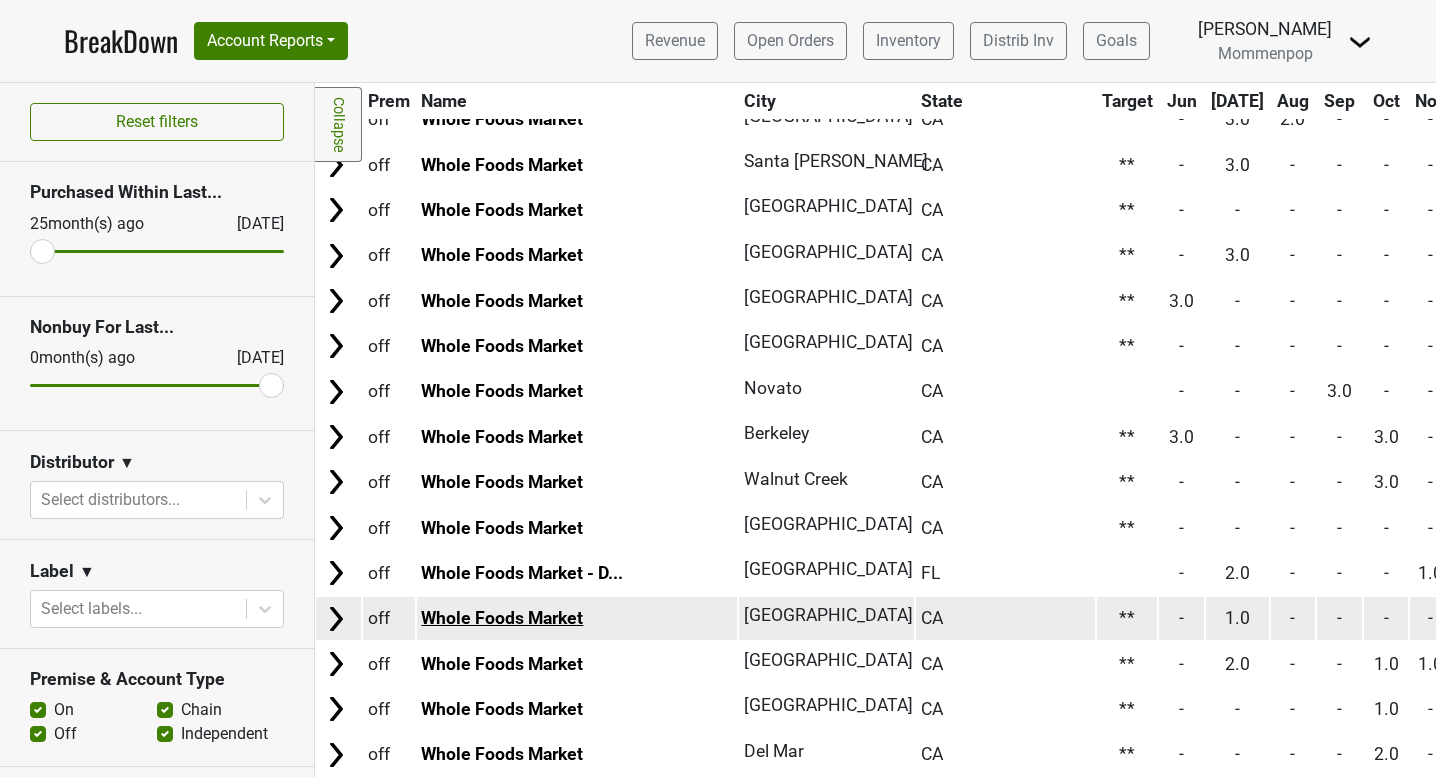 click on "Whole Foods Market" at bounding box center [502, 618] 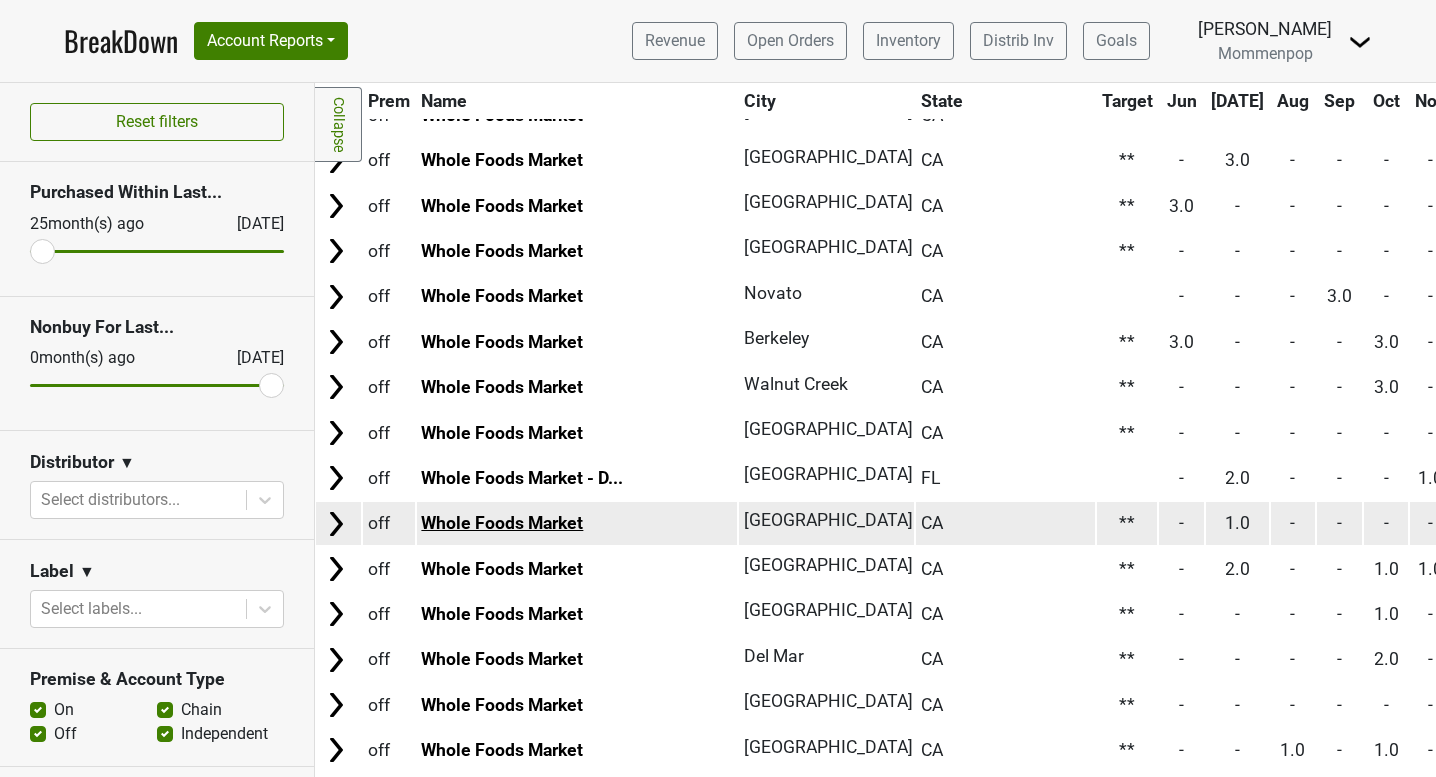 scroll, scrollTop: 676, scrollLeft: 5, axis: both 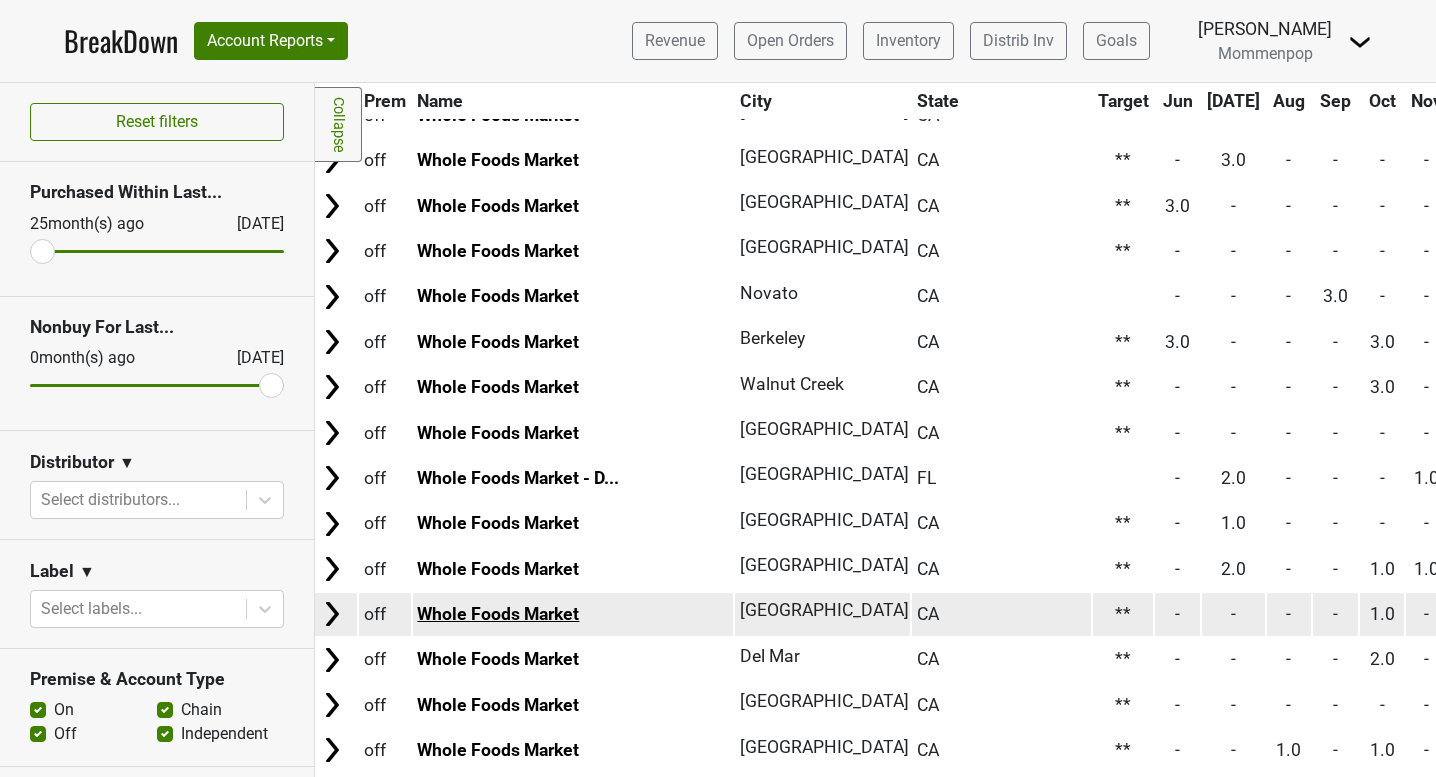 click on "Whole Foods Market" at bounding box center (498, 614) 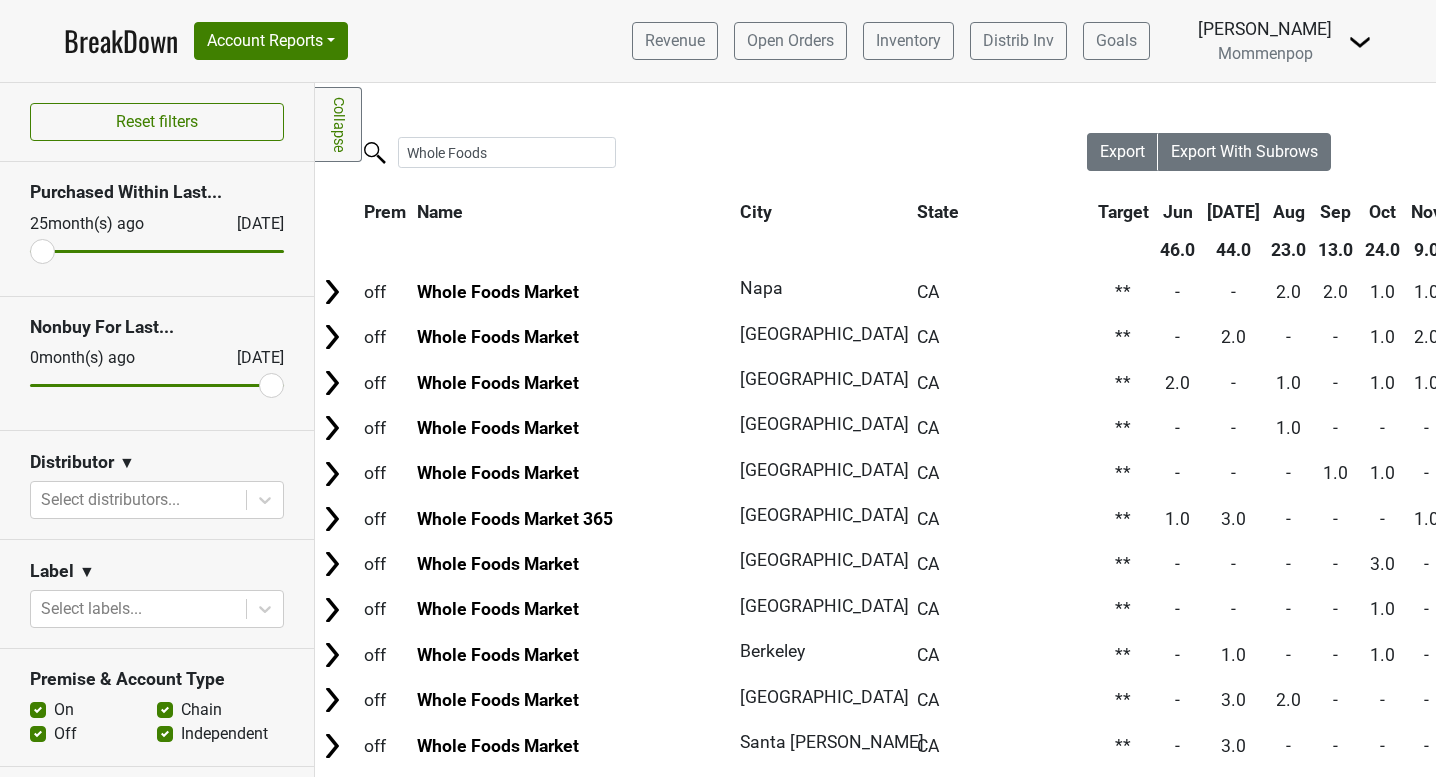 scroll, scrollTop: 0, scrollLeft: 5, axis: horizontal 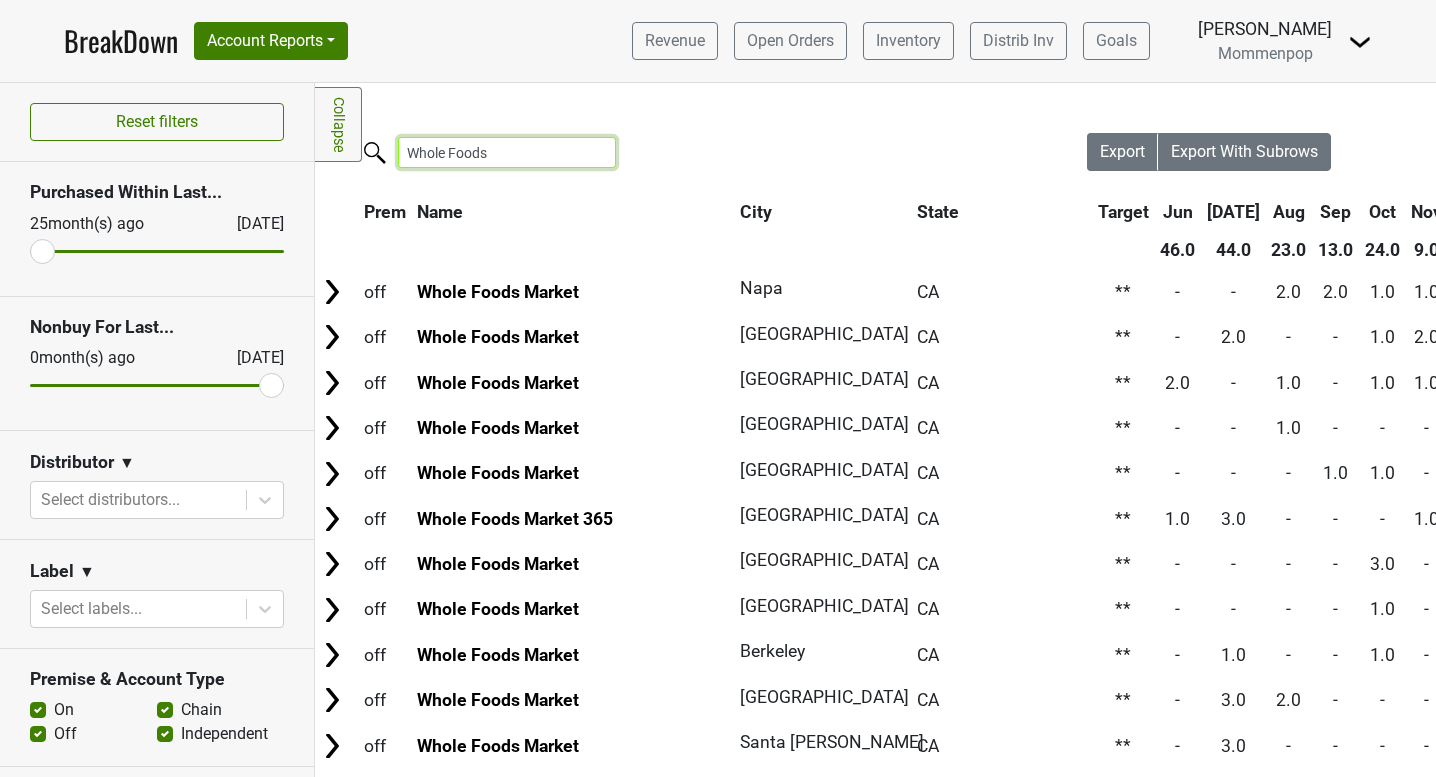 click on "Whole Foods" at bounding box center [507, 152] 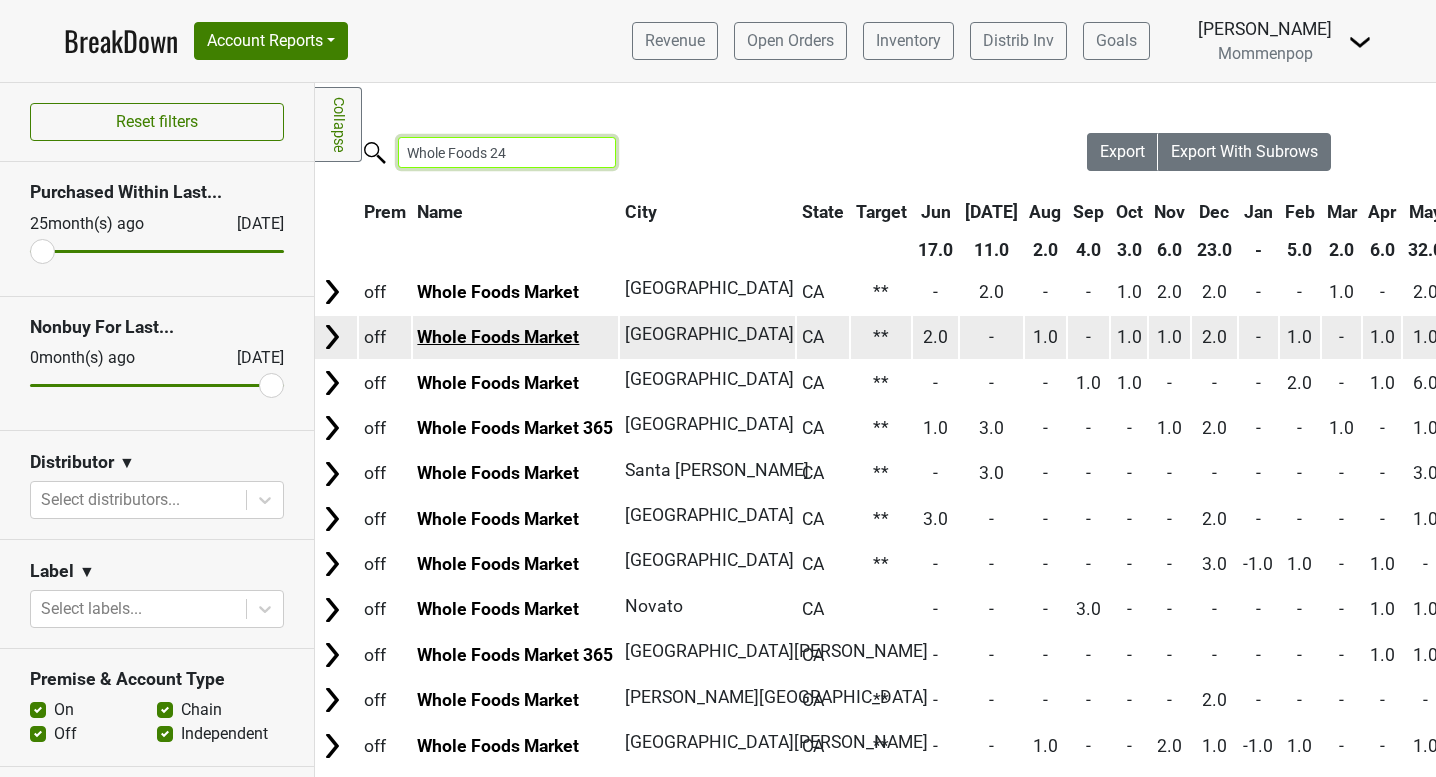type on "Whole Foods 24" 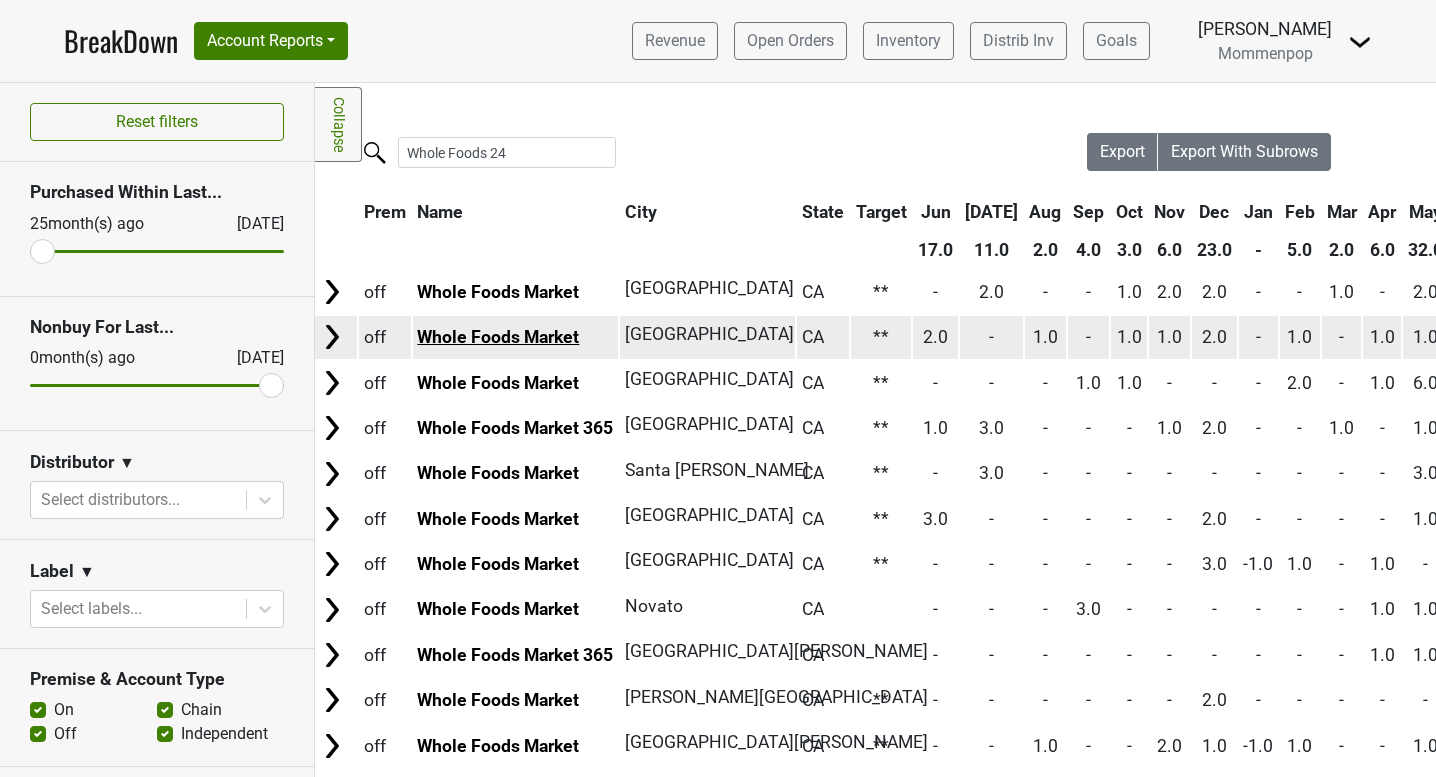 click on "Whole Foods Market" at bounding box center [498, 337] 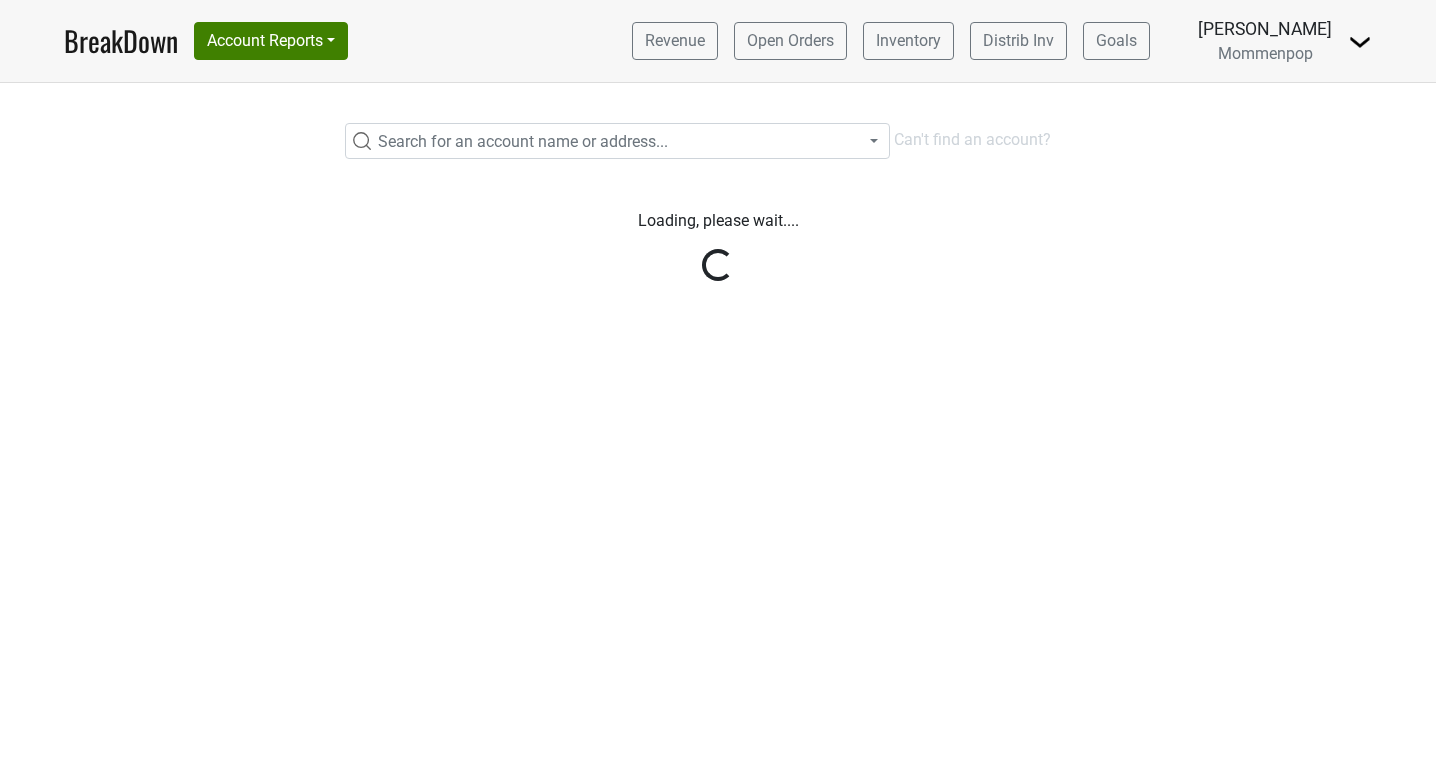 scroll, scrollTop: 0, scrollLeft: 0, axis: both 